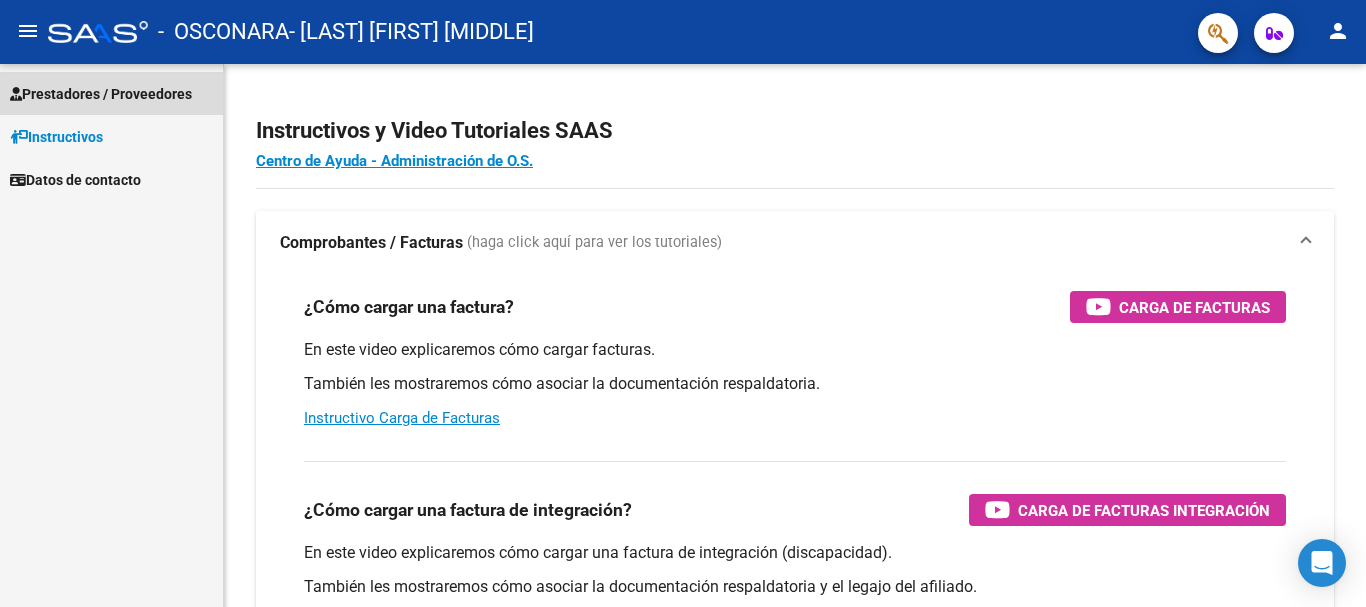 click on "Prestadores / Proveedores" at bounding box center [101, 94] 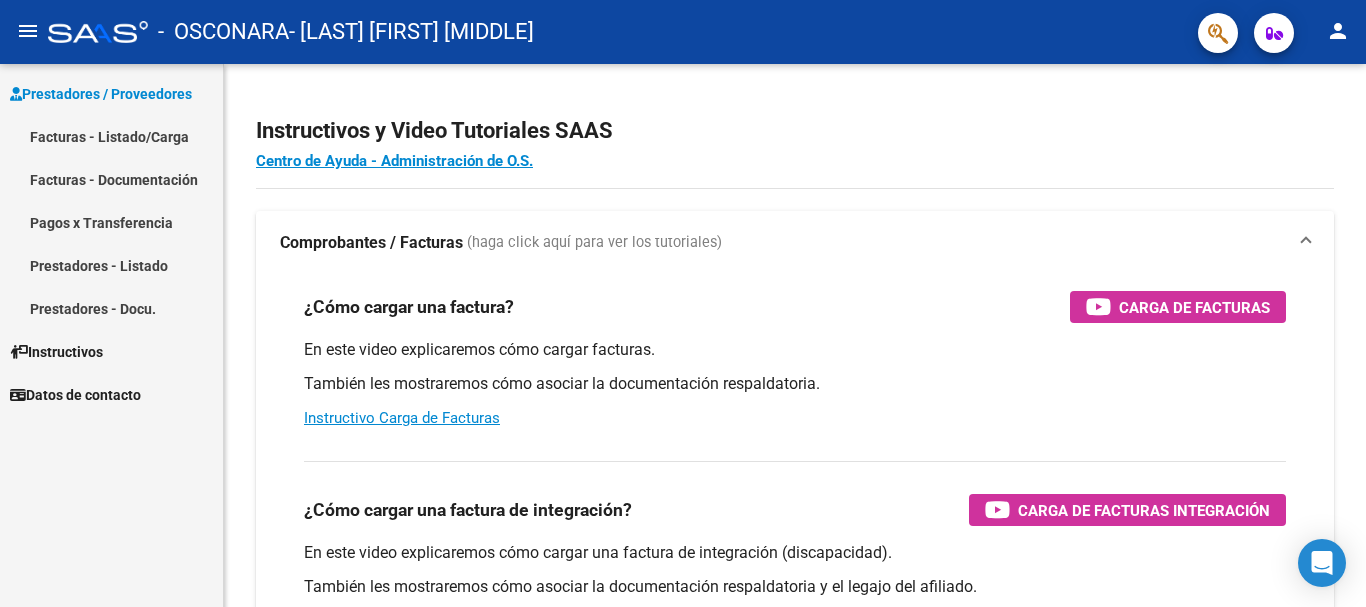 click on "Facturas - Listado/Carga" at bounding box center [111, 136] 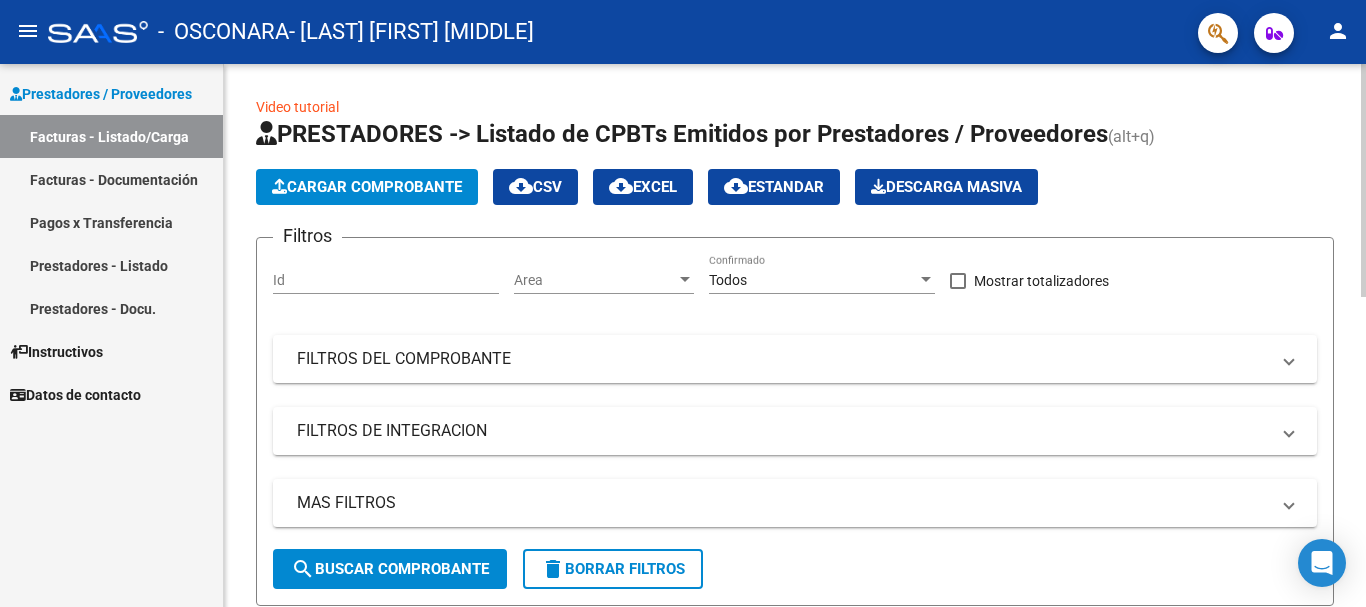 scroll, scrollTop: 30, scrollLeft: 0, axis: vertical 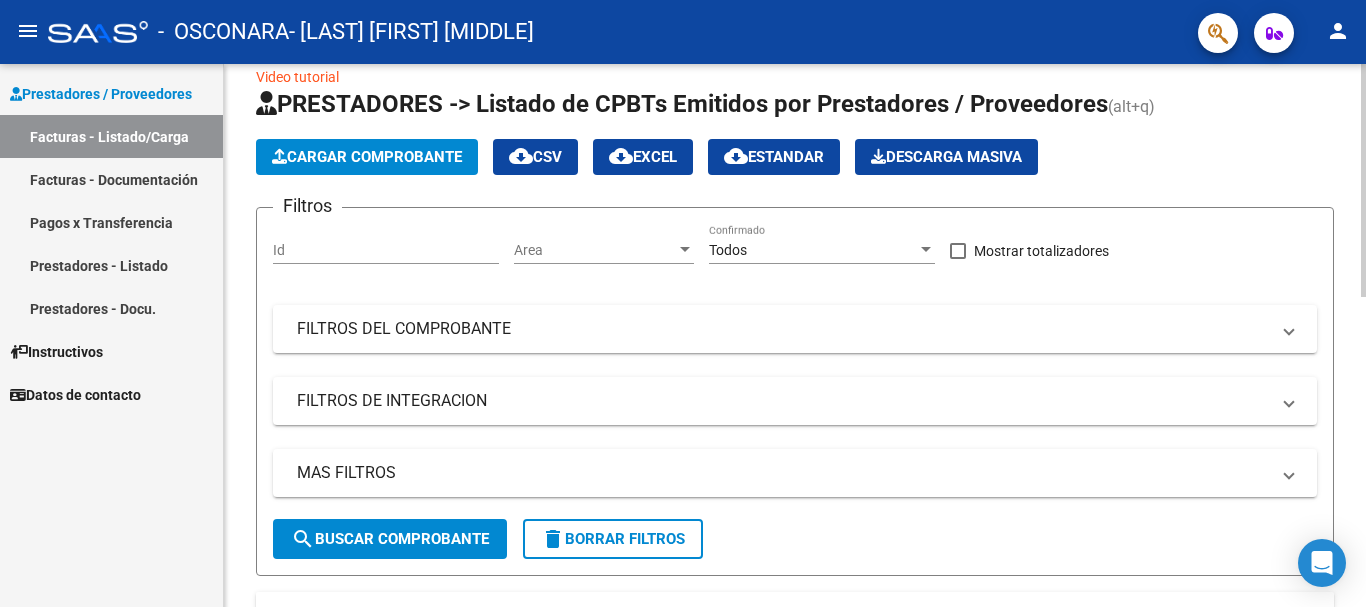click 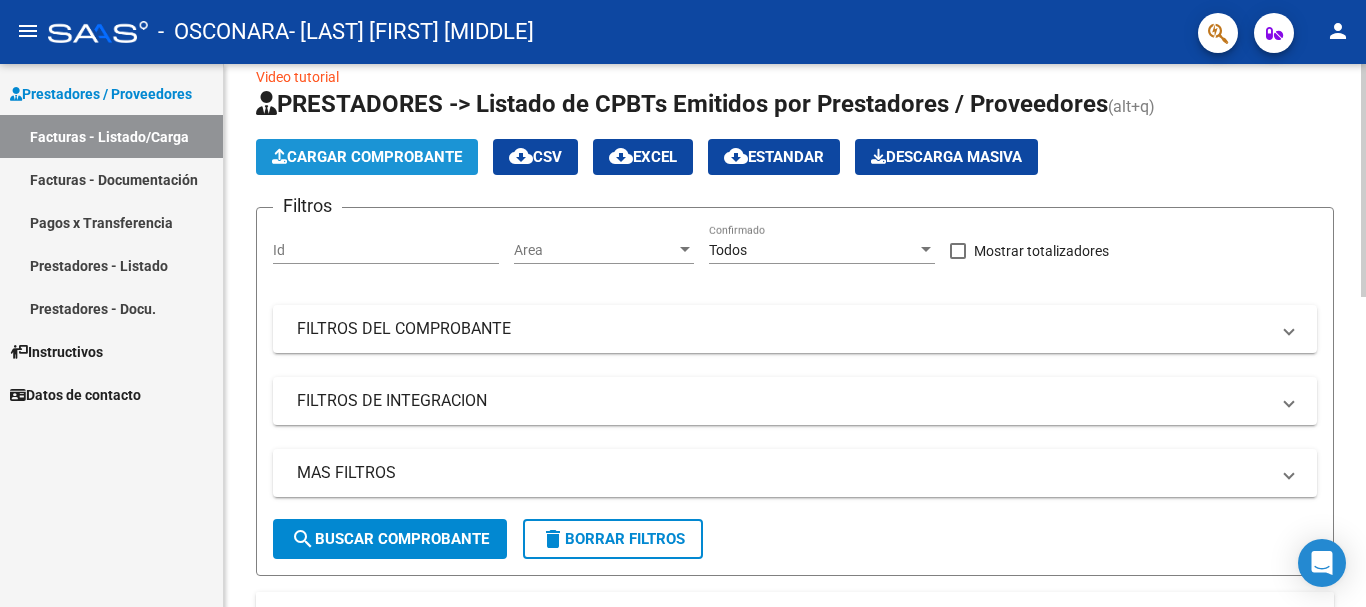 click on "Cargar Comprobante" 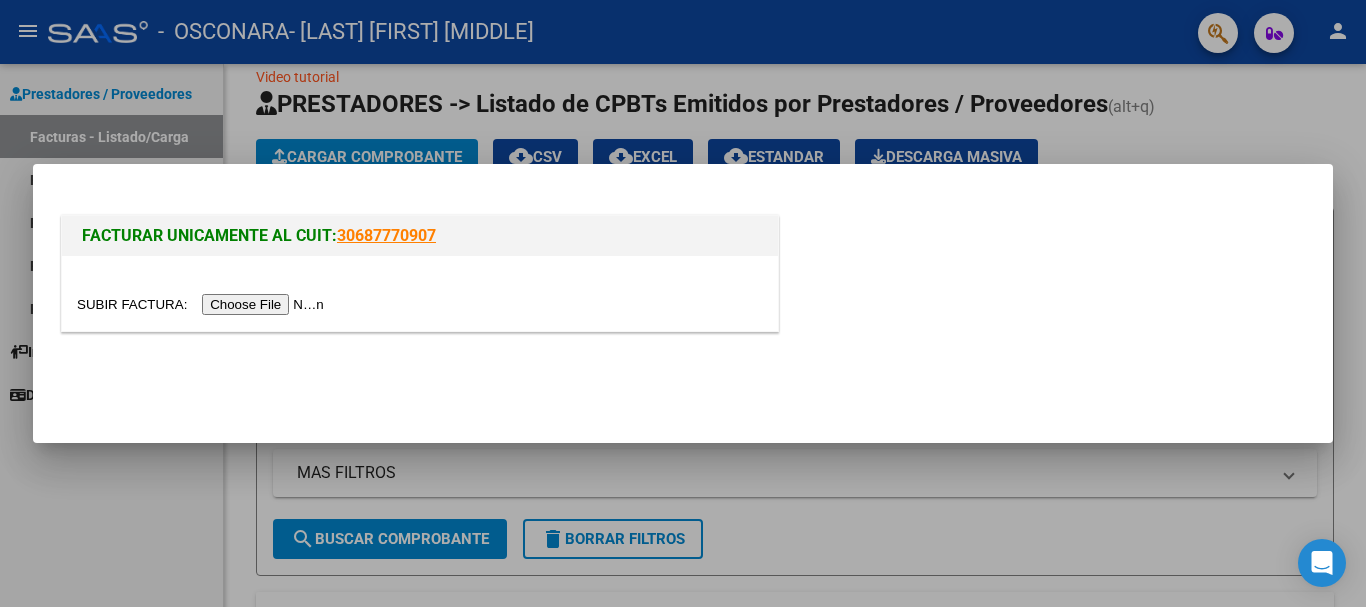 click at bounding box center [203, 304] 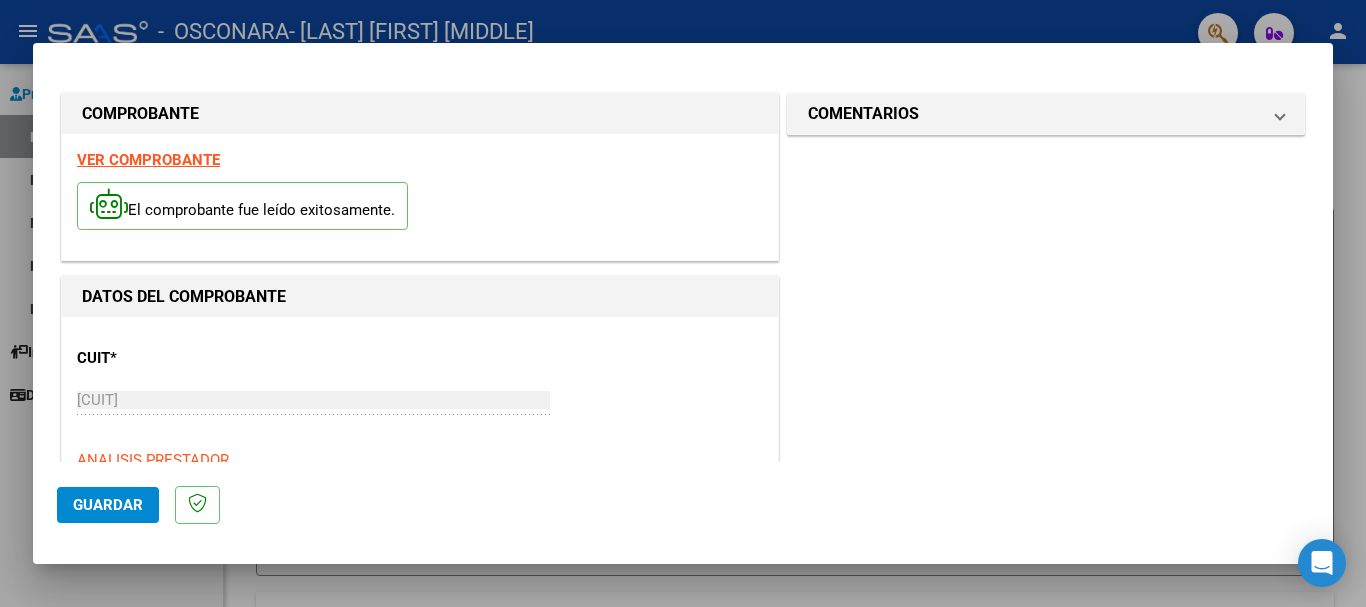 scroll, scrollTop: 249, scrollLeft: 0, axis: vertical 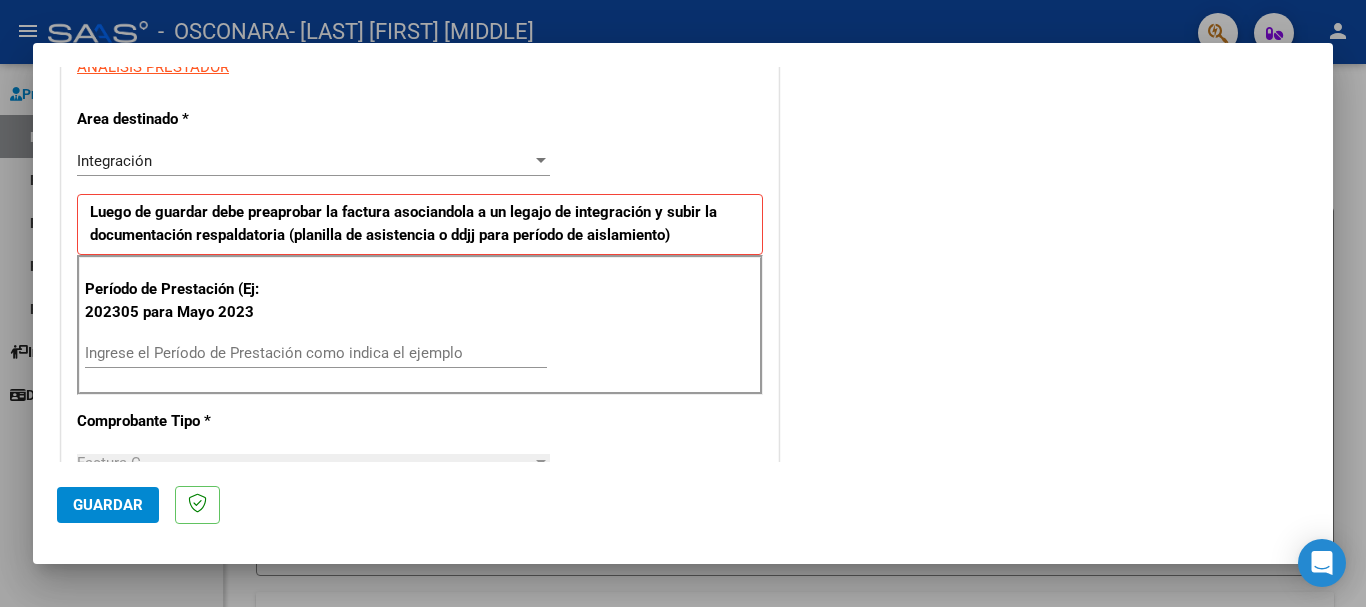 click on "Ingrese el Período de Prestación como indica el ejemplo" at bounding box center [316, 353] 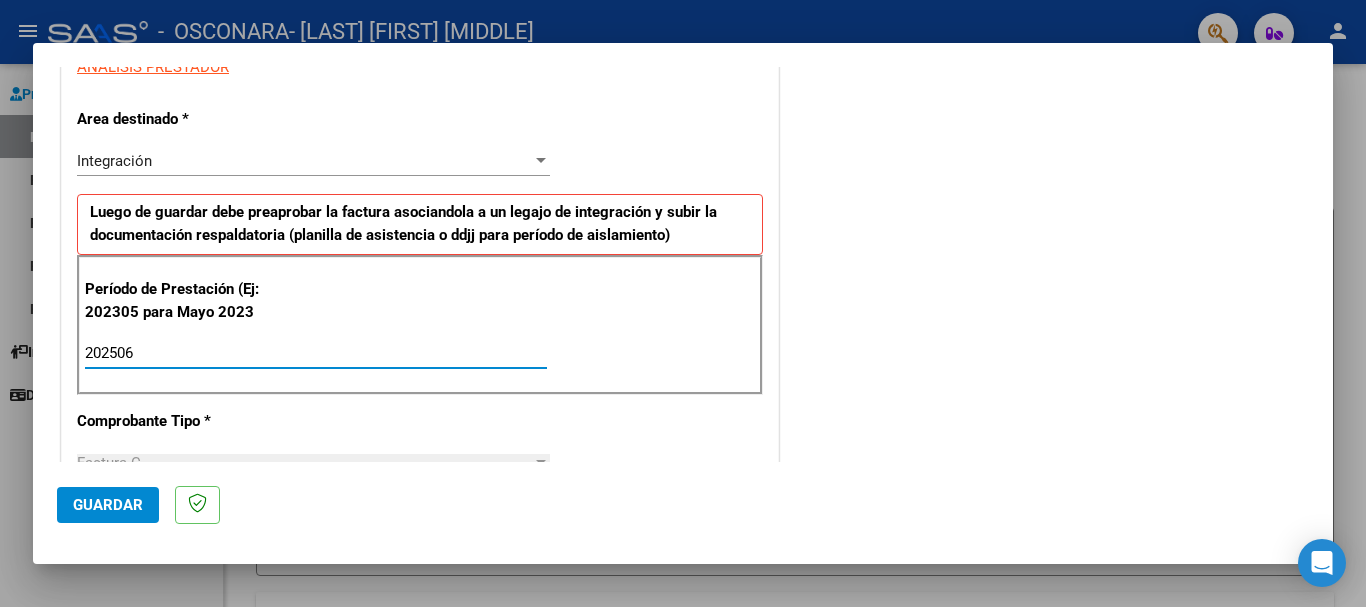 type on "202506" 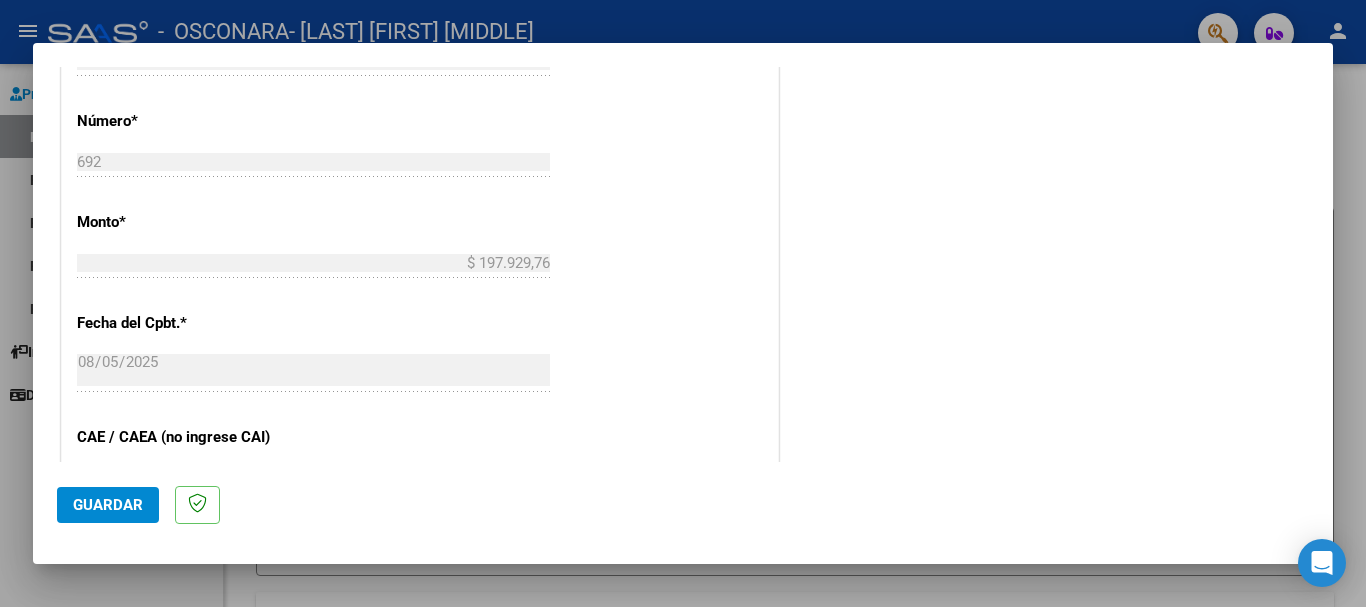 scroll, scrollTop: 929, scrollLeft: 0, axis: vertical 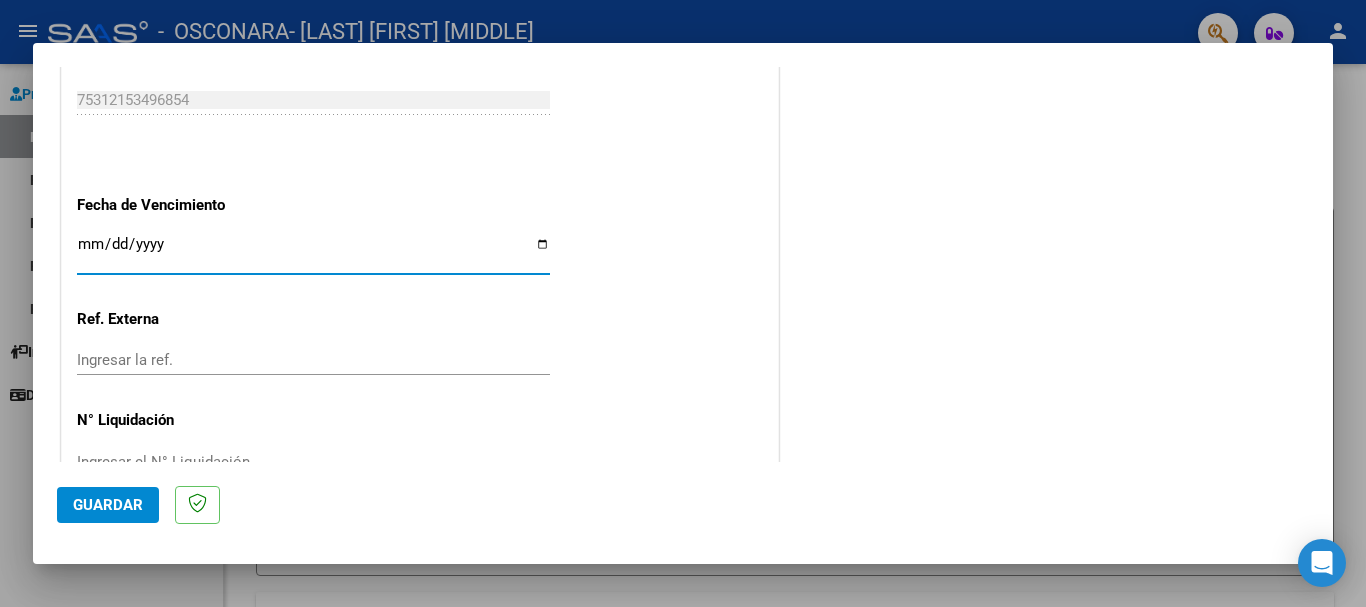 click on "Ingresar la fecha" at bounding box center (313, 252) 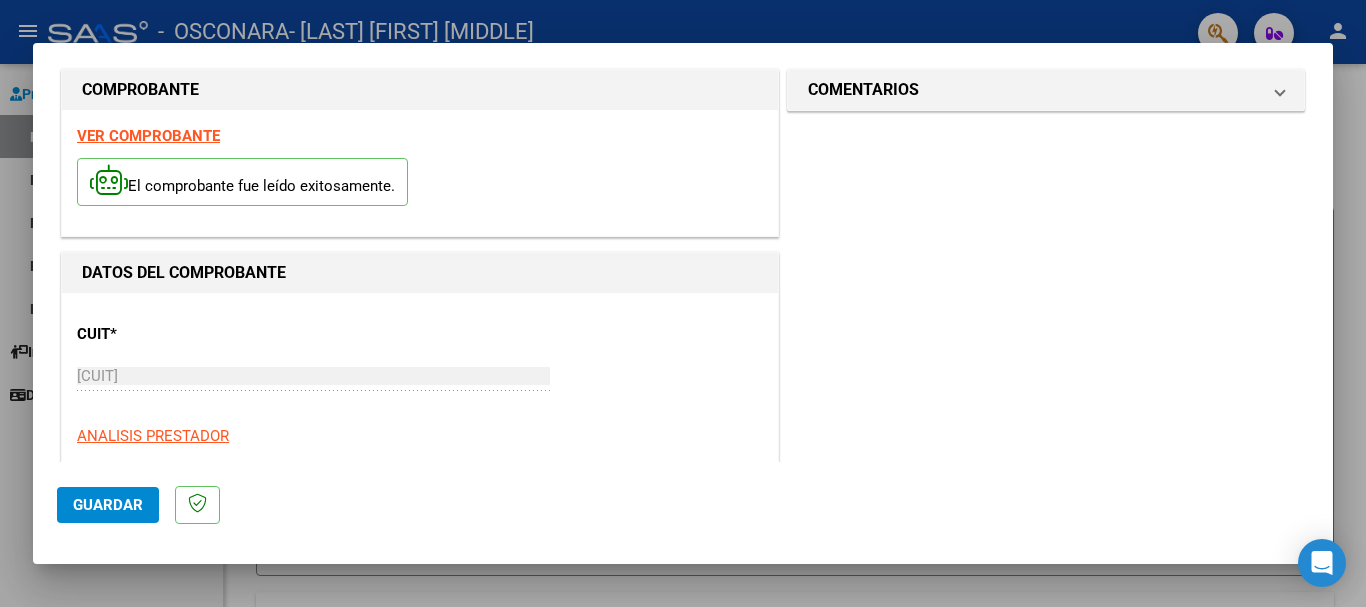 scroll, scrollTop: 0, scrollLeft: 0, axis: both 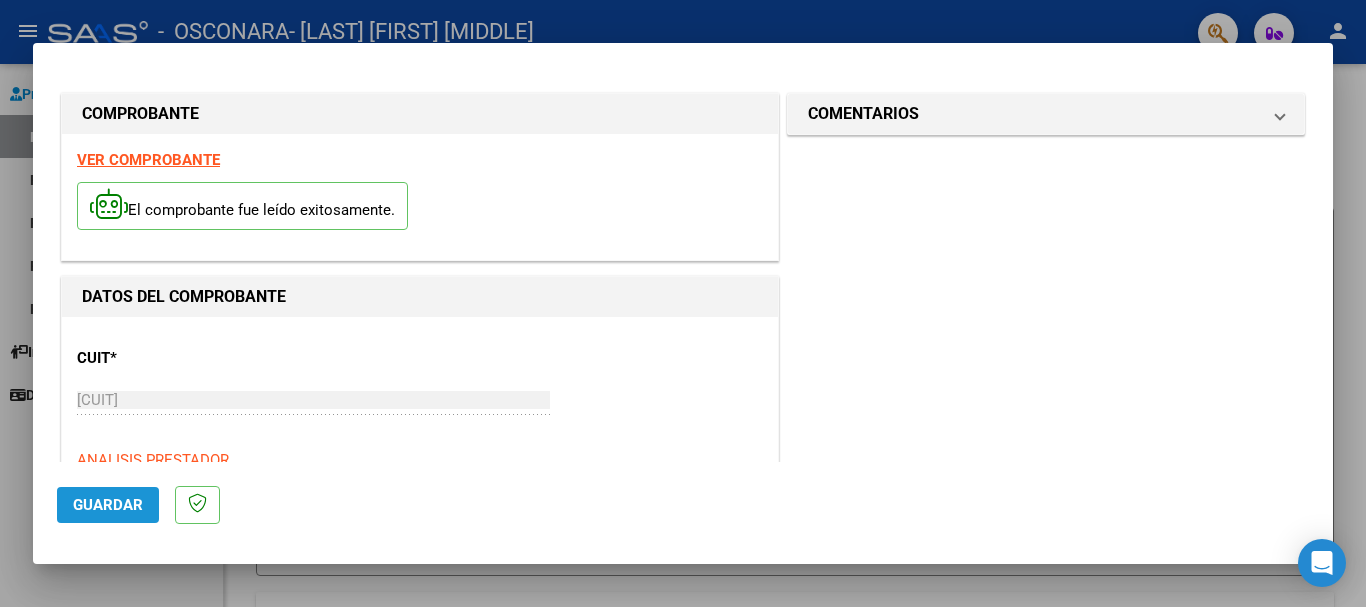 click on "Guardar" 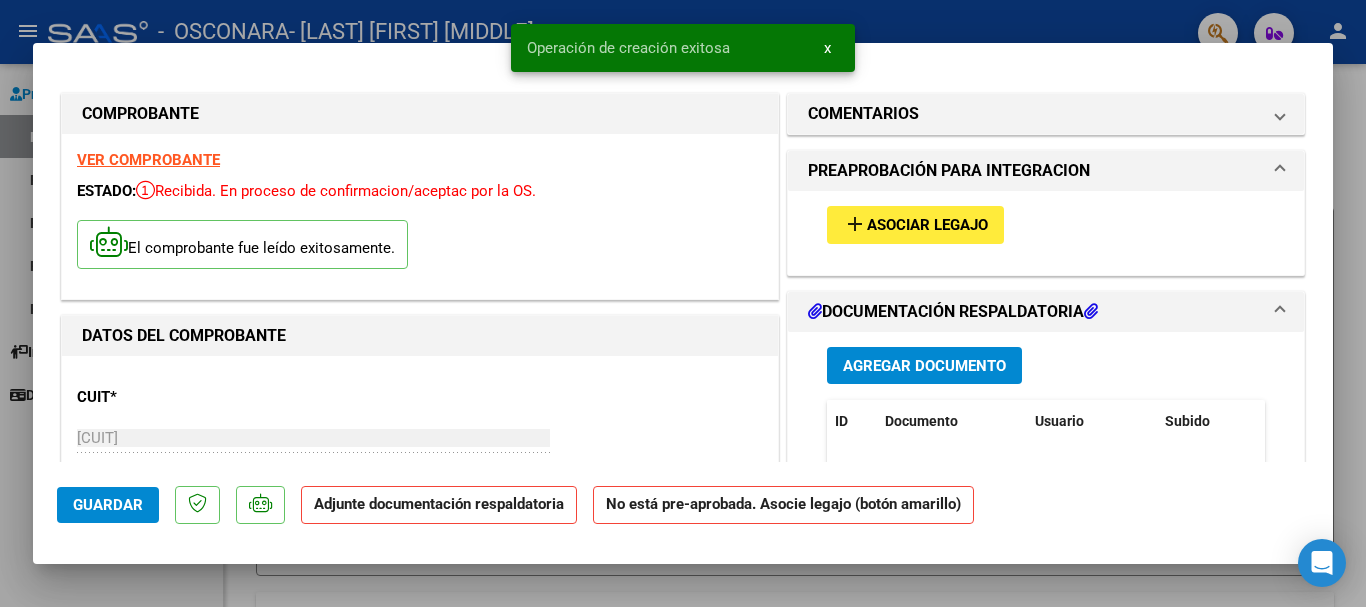 click on "Asociar Legajo" at bounding box center [927, 226] 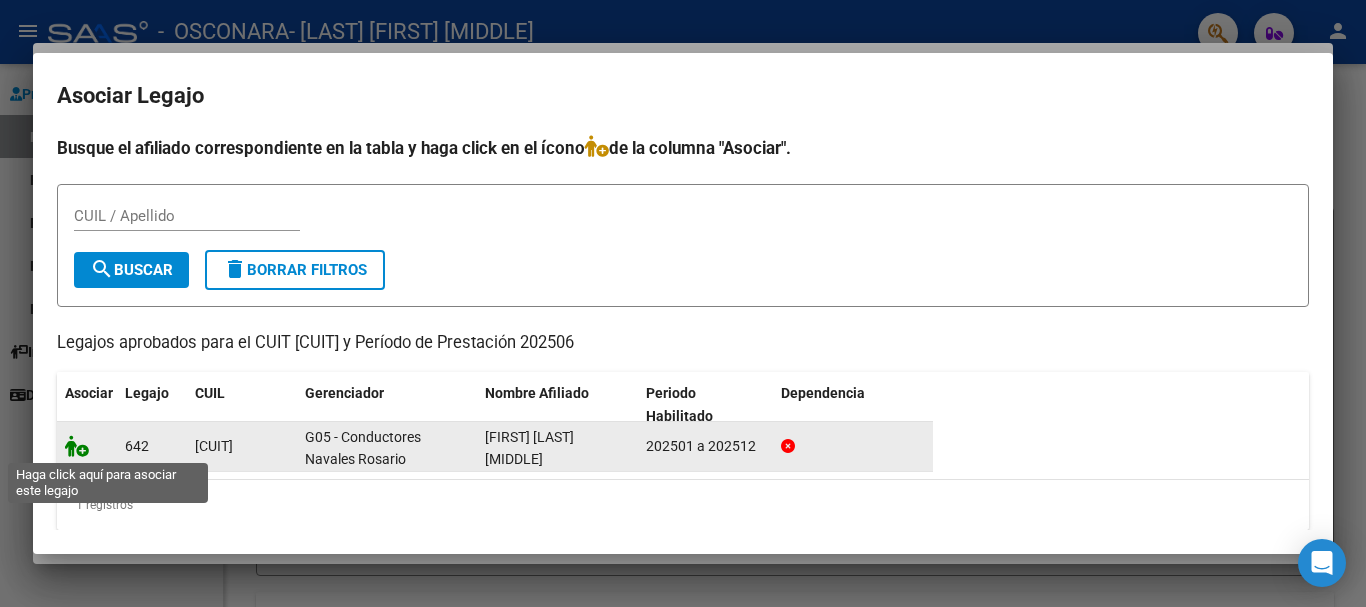 click 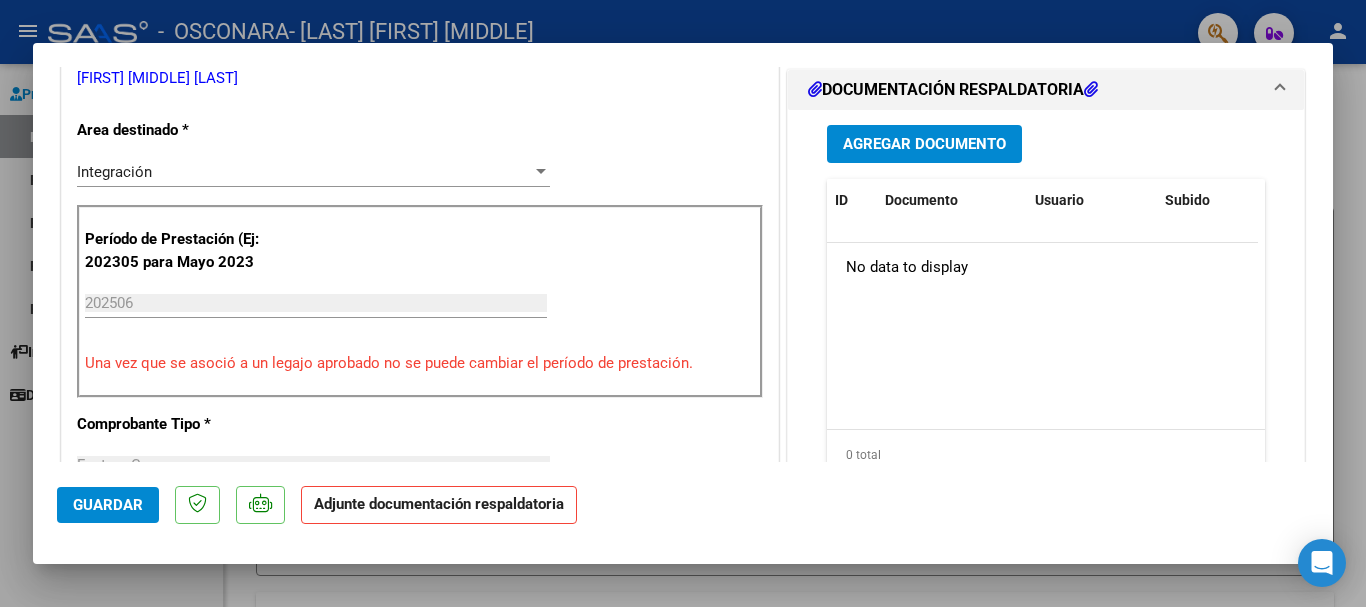 scroll, scrollTop: 478, scrollLeft: 0, axis: vertical 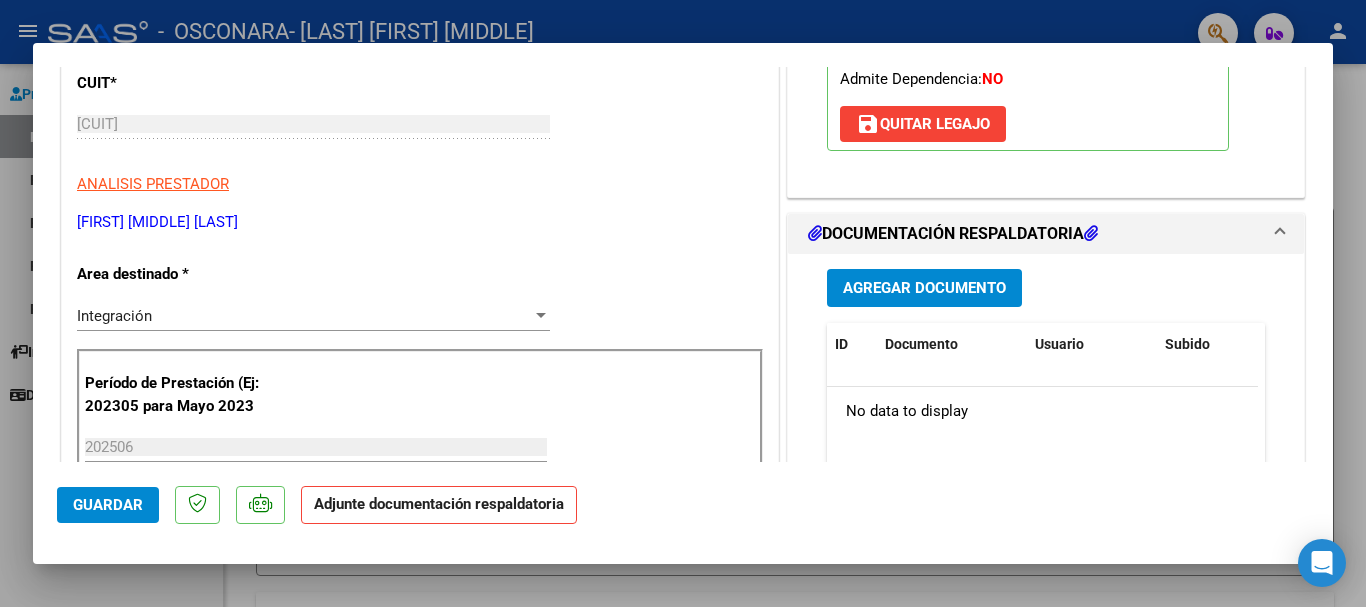 click on "Agregar Documento" at bounding box center (924, 289) 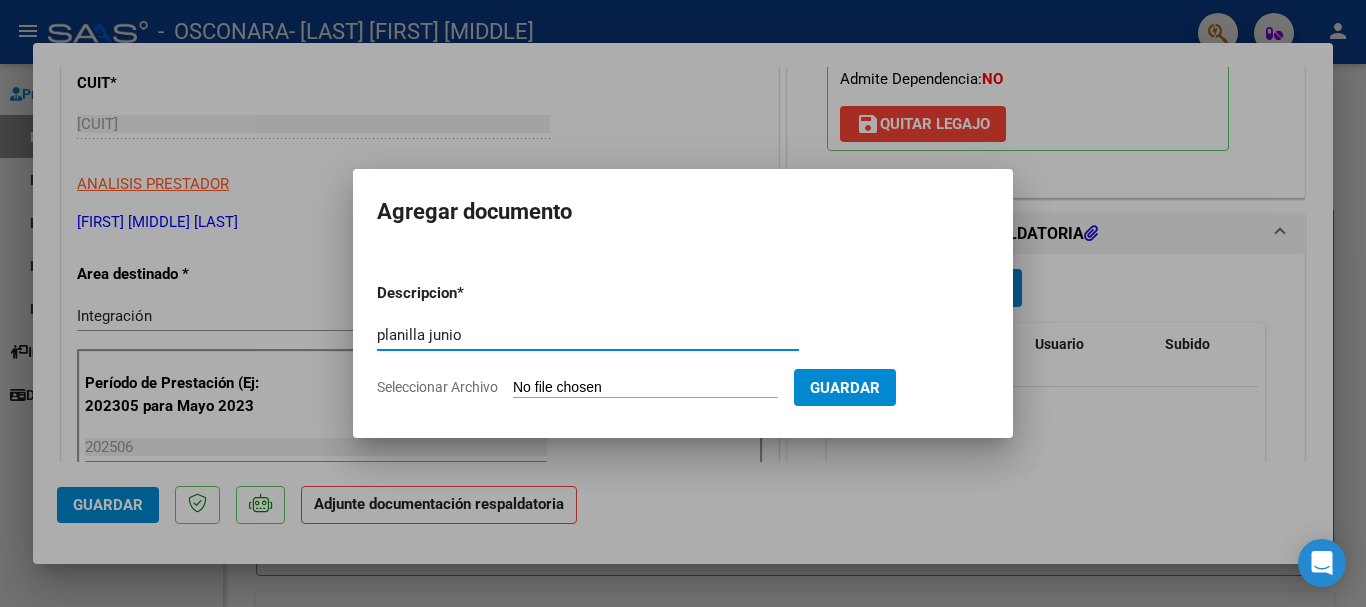 type on "planilla junio" 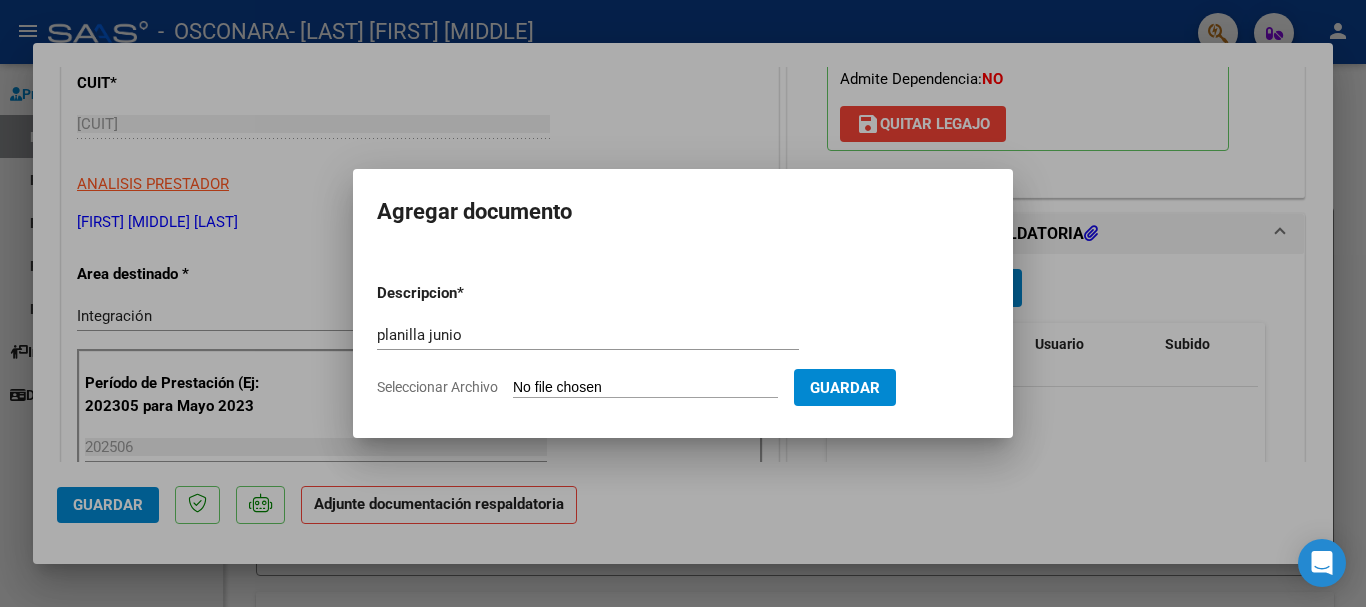 type on "C:\fakepath\[TEXT] [TEXT].pdf" 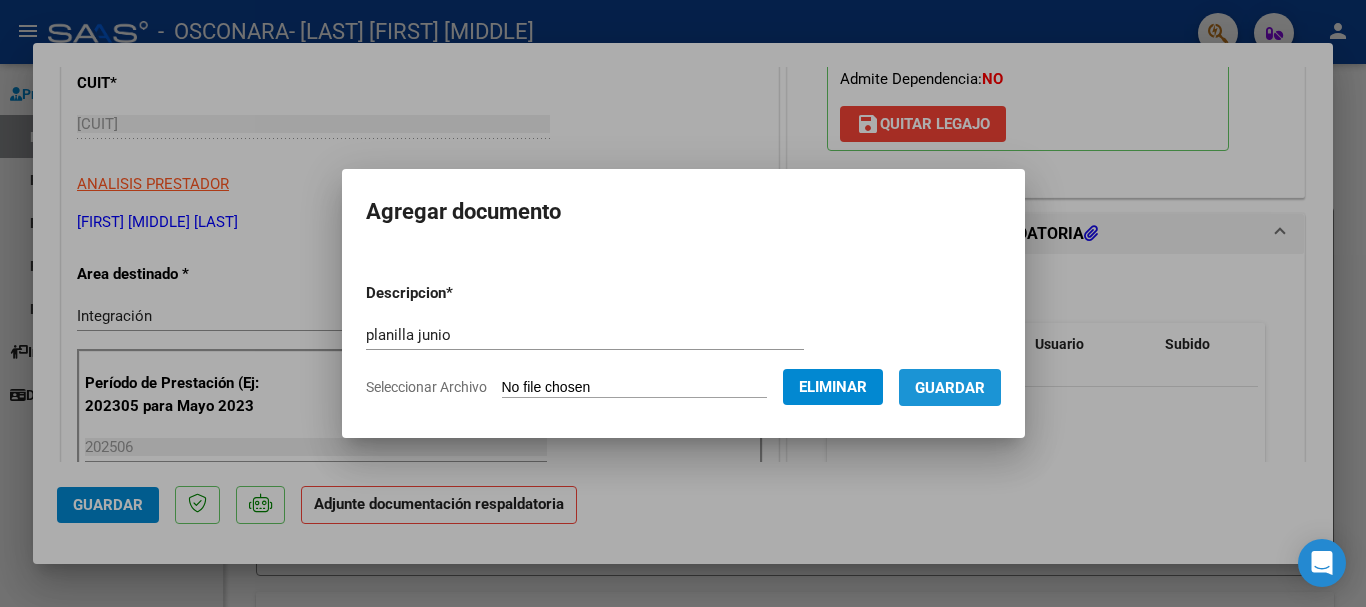 click on "Guardar" at bounding box center (950, 388) 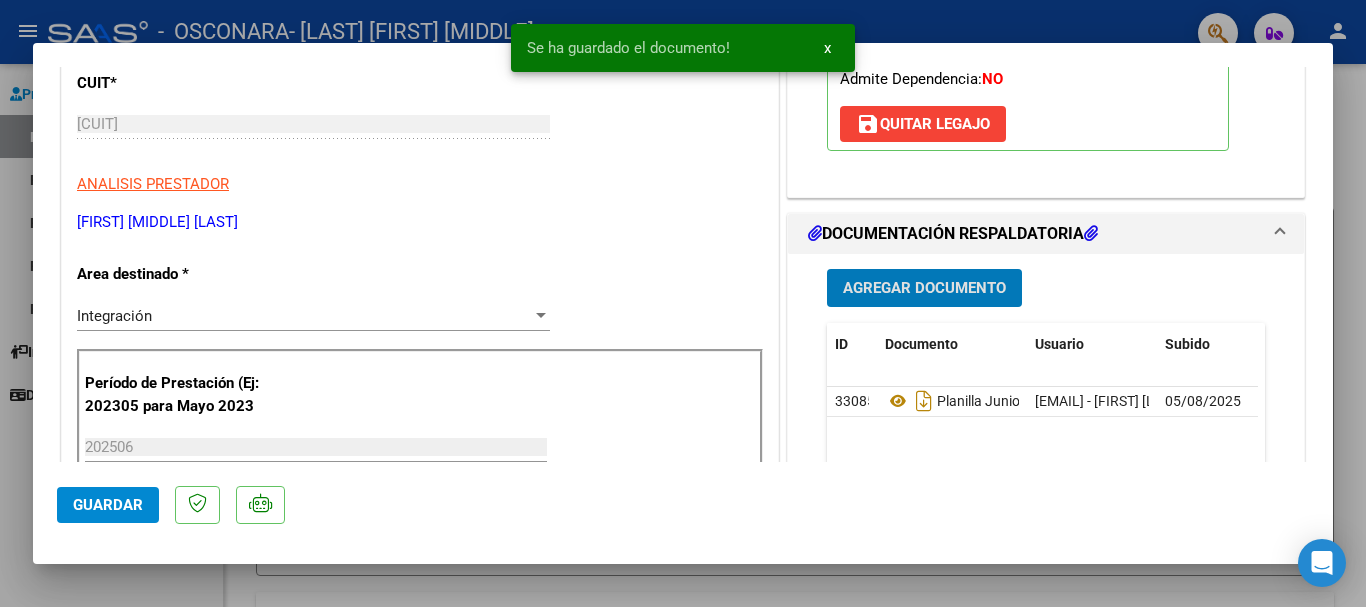click on "Agregar Documento" at bounding box center (924, 289) 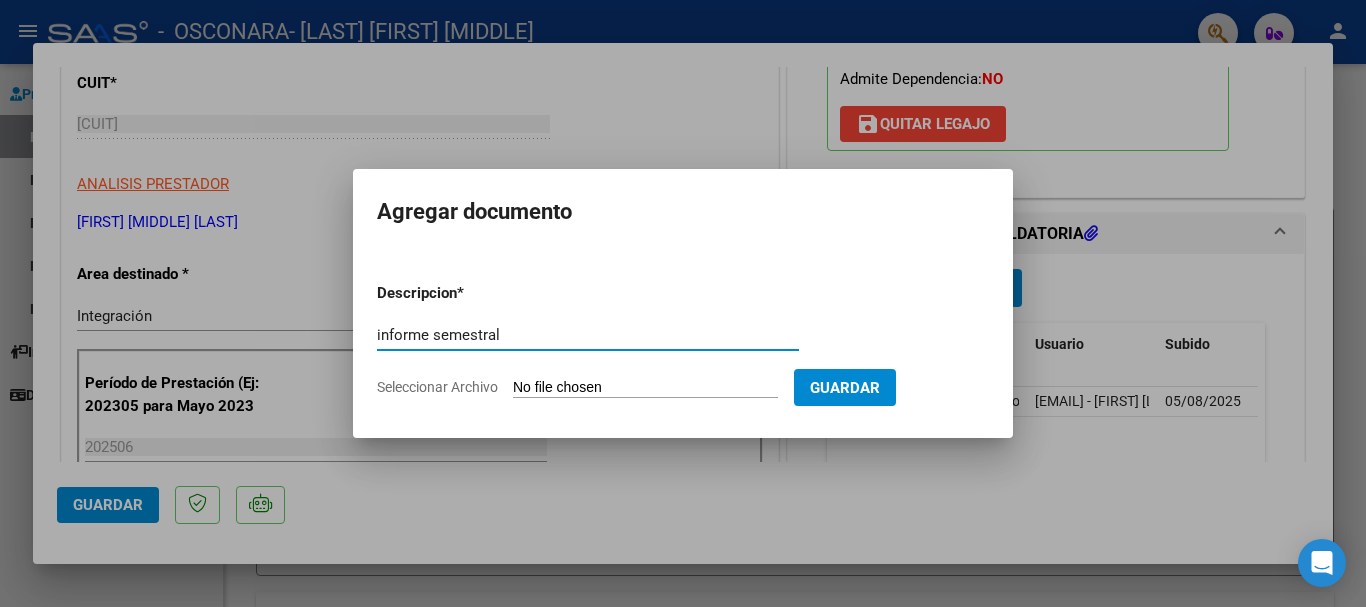 type on "informe semestral" 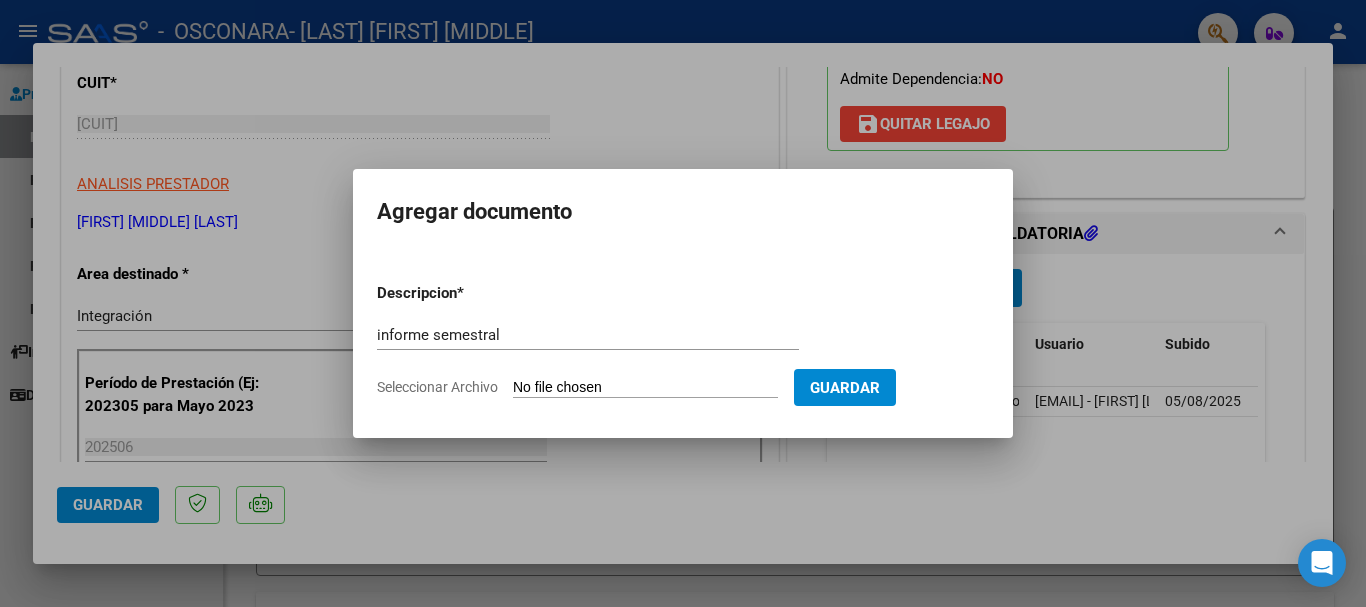 type on "C:\fakepath\[TEXT].pdf" 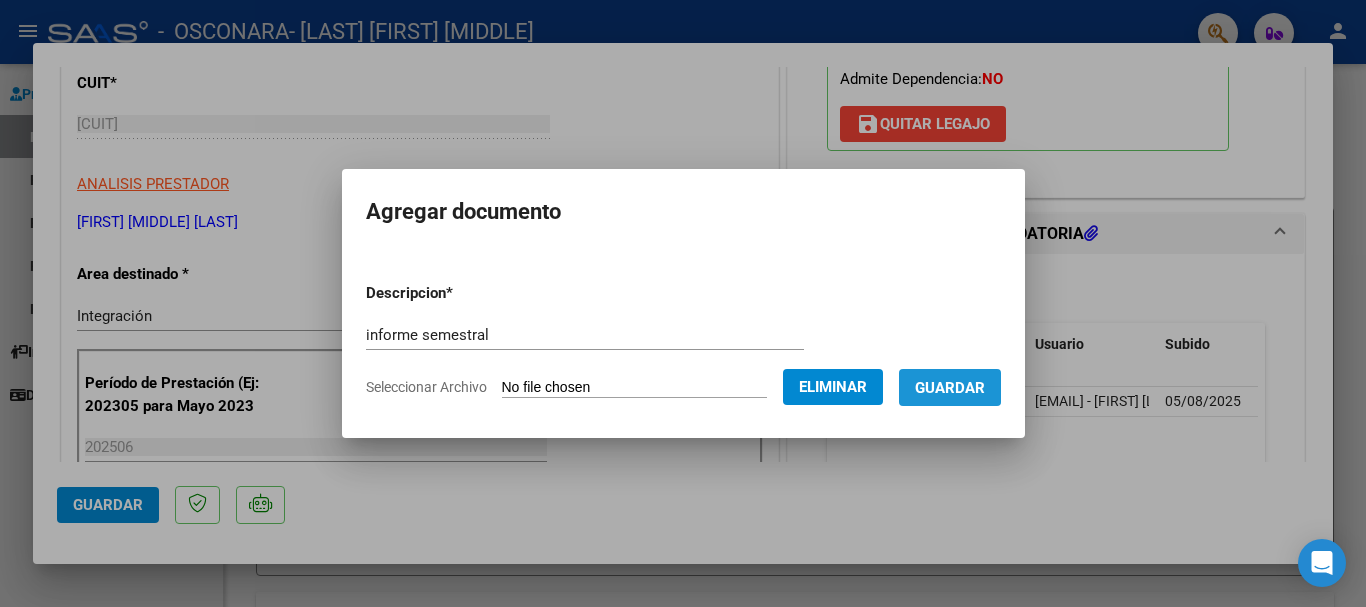 click on "Guardar" at bounding box center [950, 388] 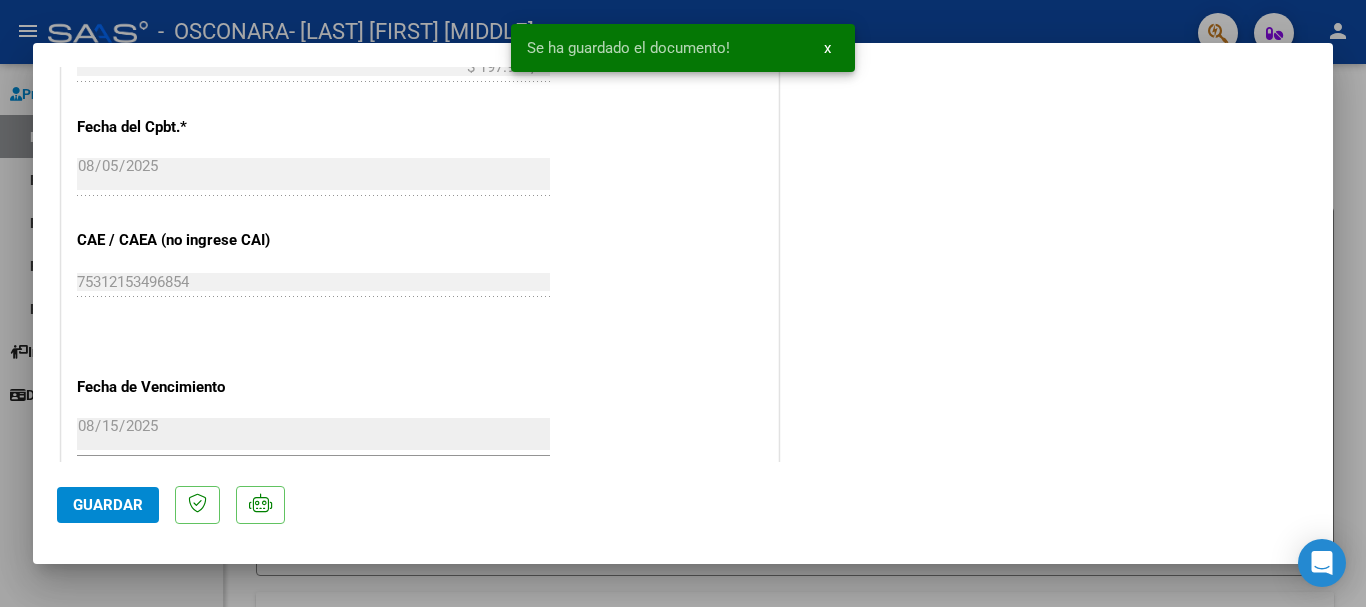 scroll, scrollTop: 1395, scrollLeft: 0, axis: vertical 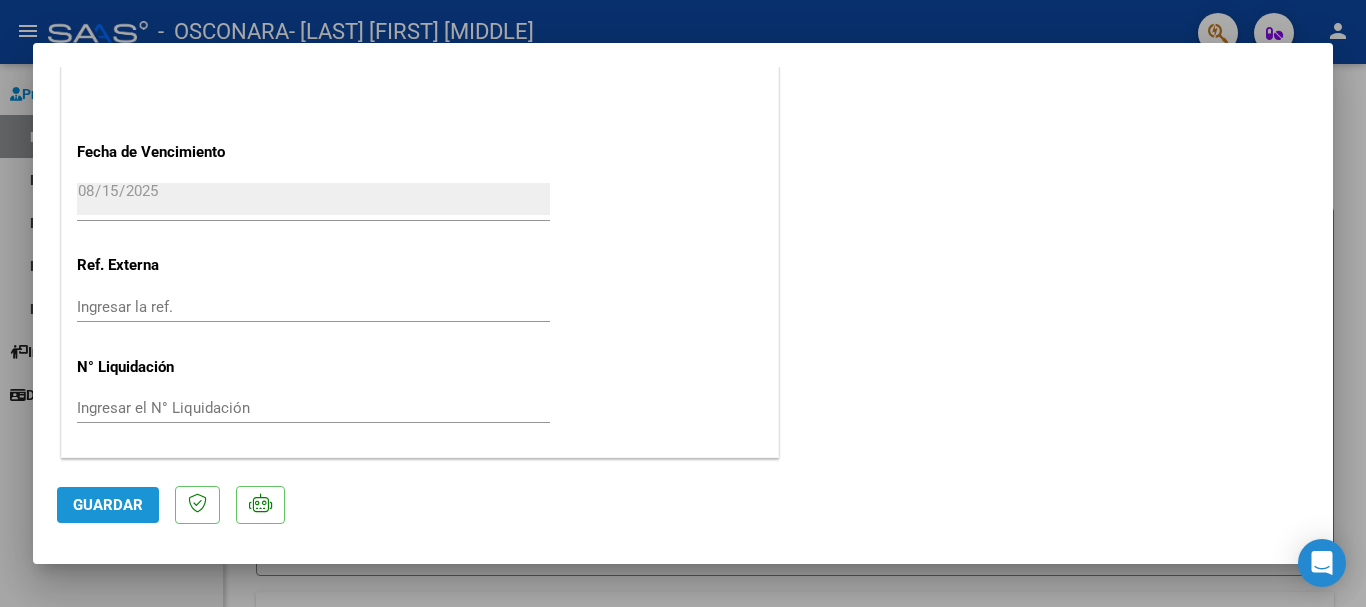 click on "Guardar" 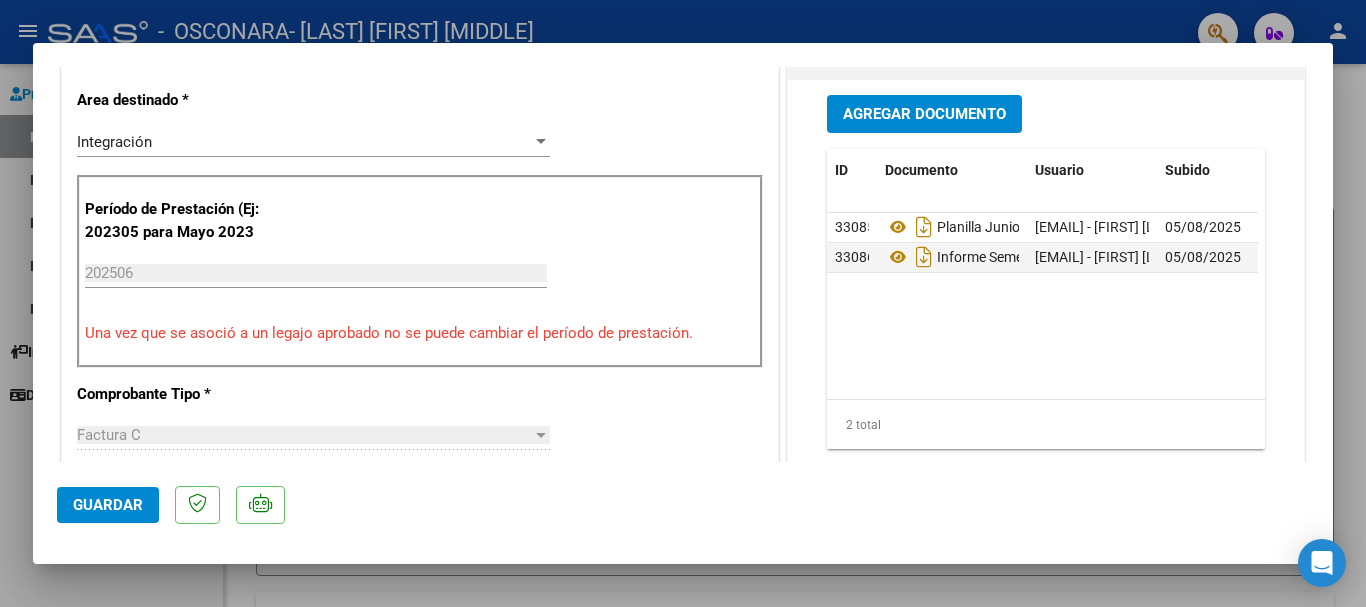 scroll, scrollTop: 538, scrollLeft: 0, axis: vertical 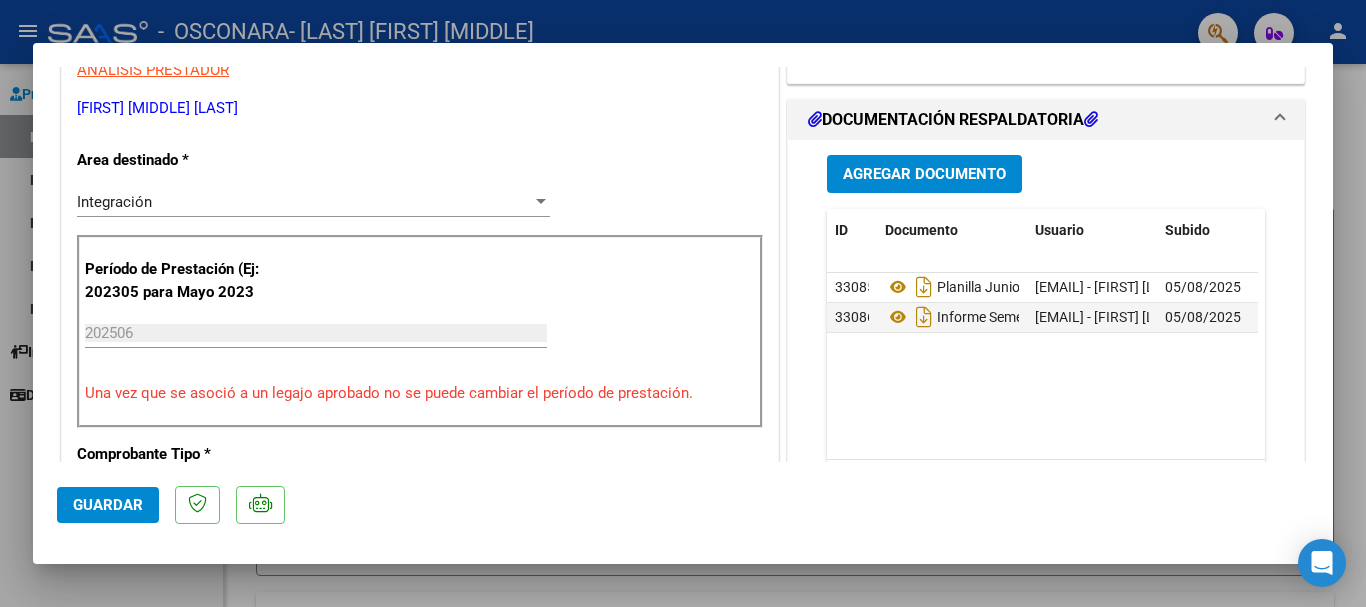 click at bounding box center [683, 303] 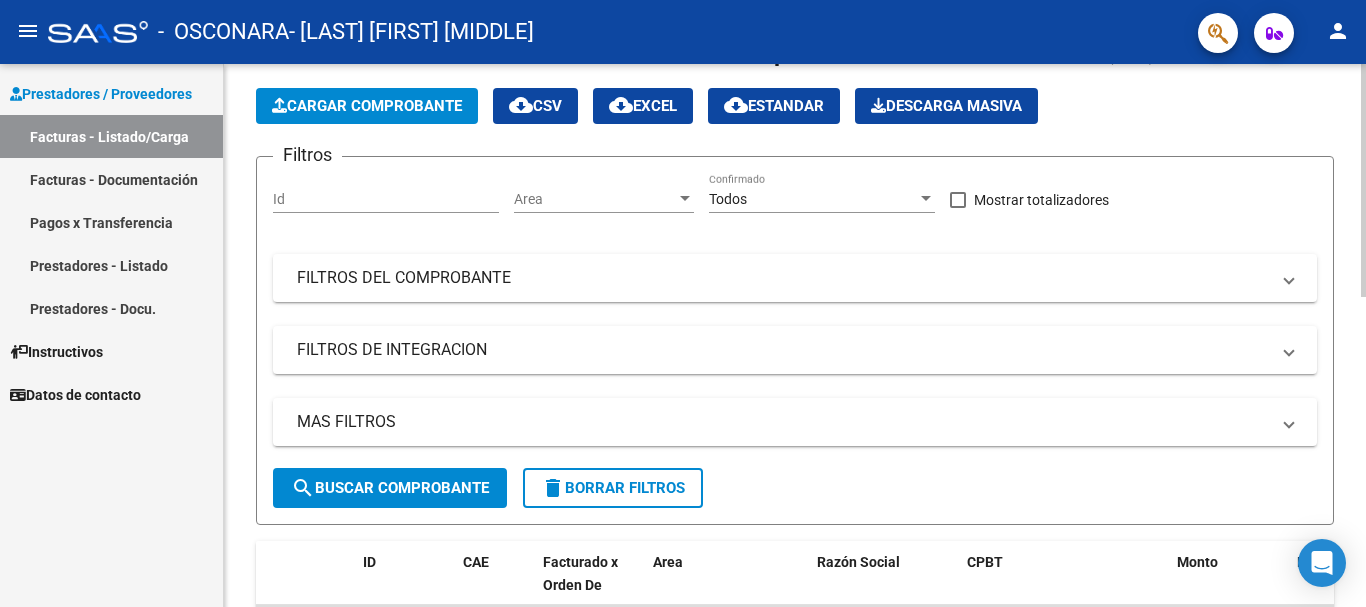 scroll, scrollTop: 16, scrollLeft: 0, axis: vertical 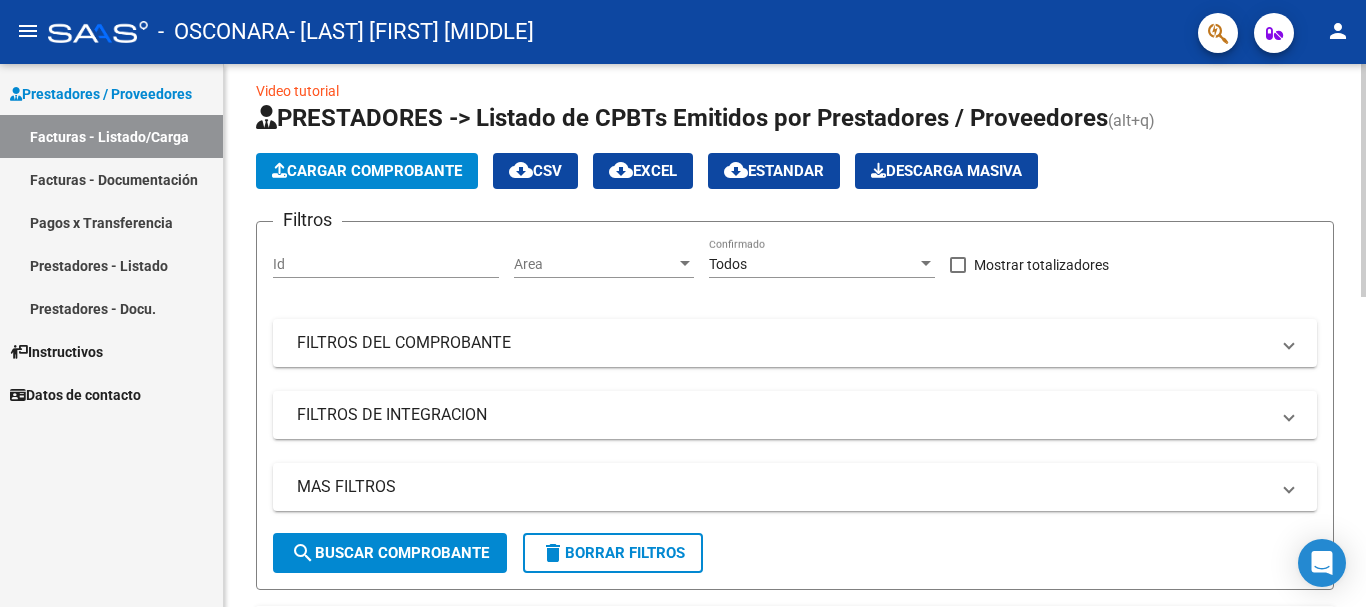 click 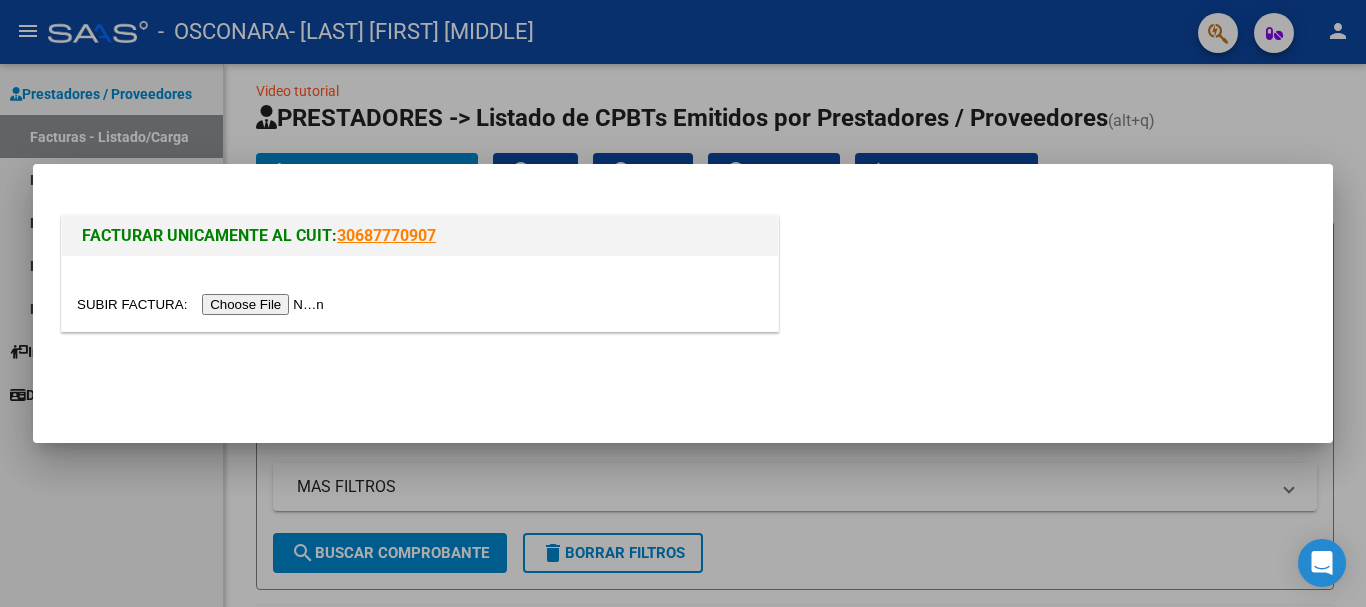 click at bounding box center (203, 304) 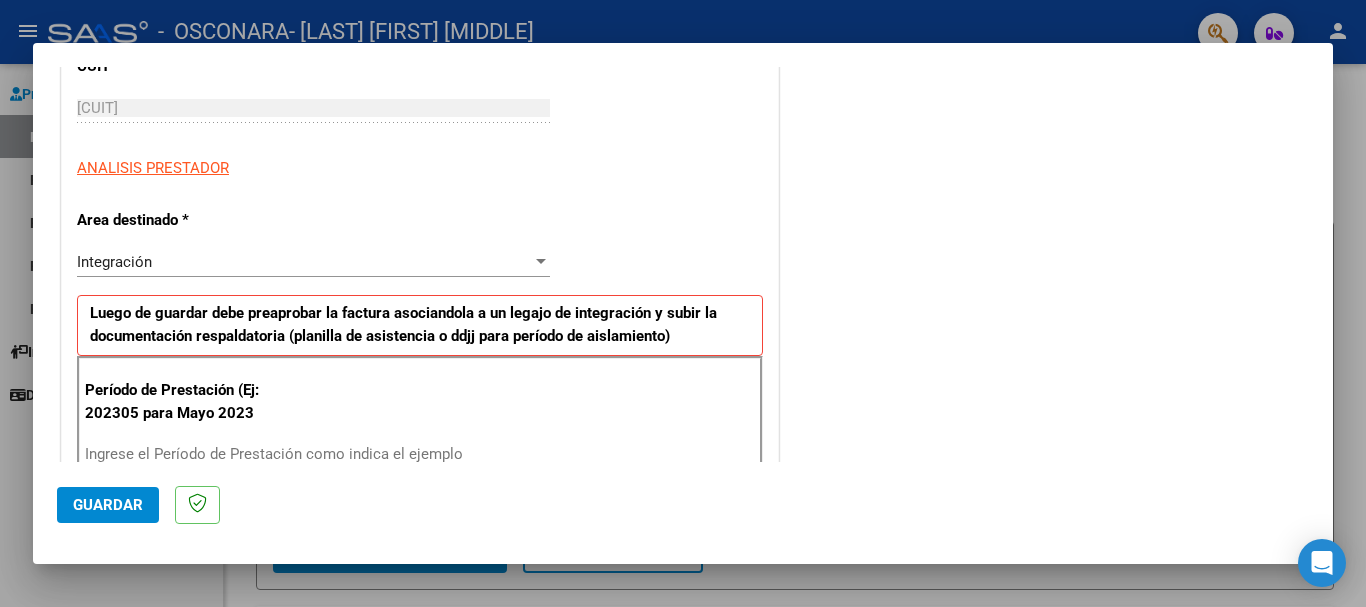 scroll, scrollTop: 412, scrollLeft: 0, axis: vertical 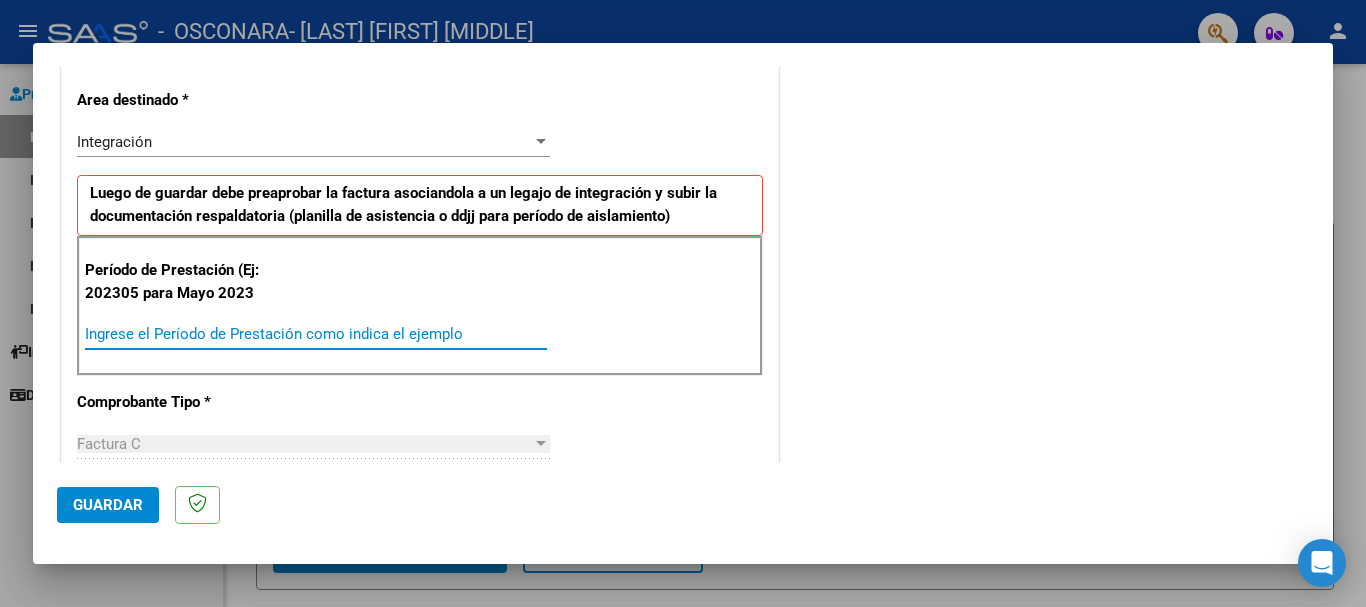 click on "Ingrese el Período de Prestación como indica el ejemplo" at bounding box center [316, 334] 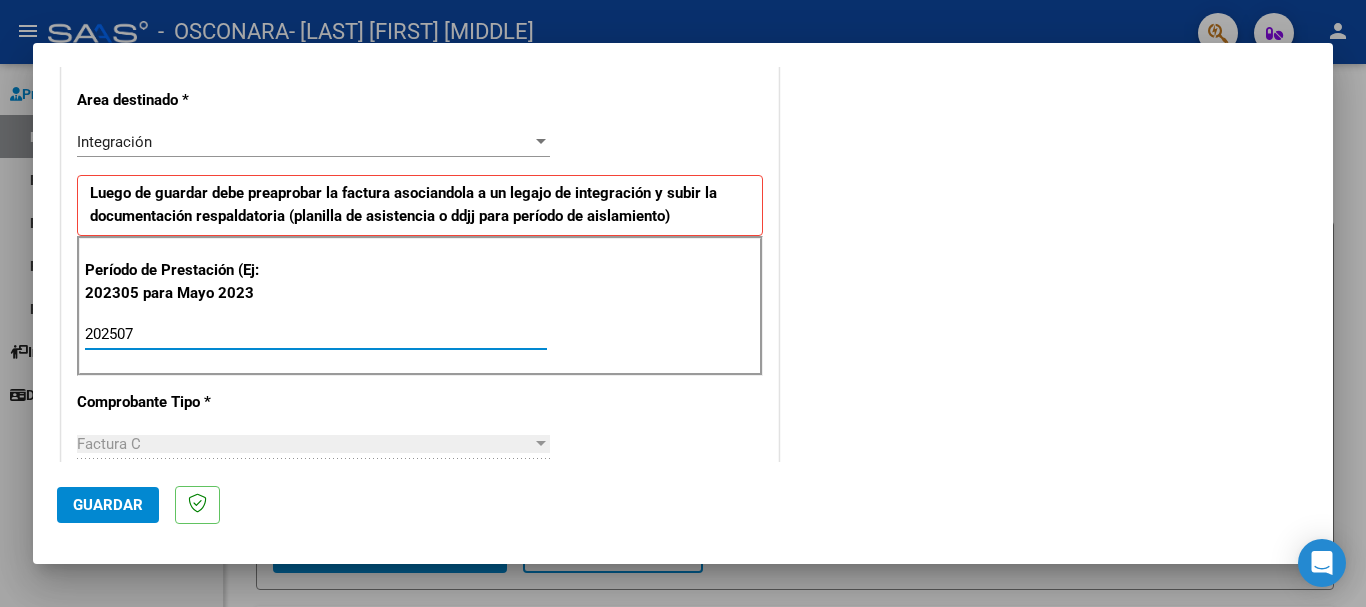 type on "202507" 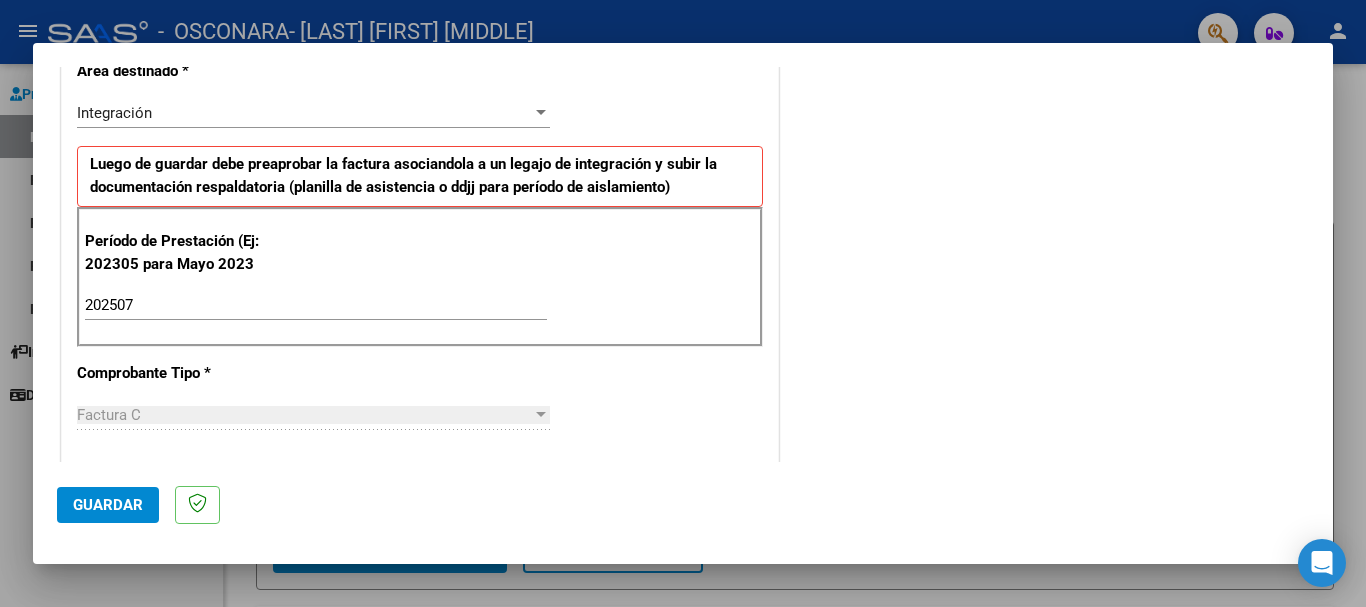 scroll, scrollTop: 0, scrollLeft: 0, axis: both 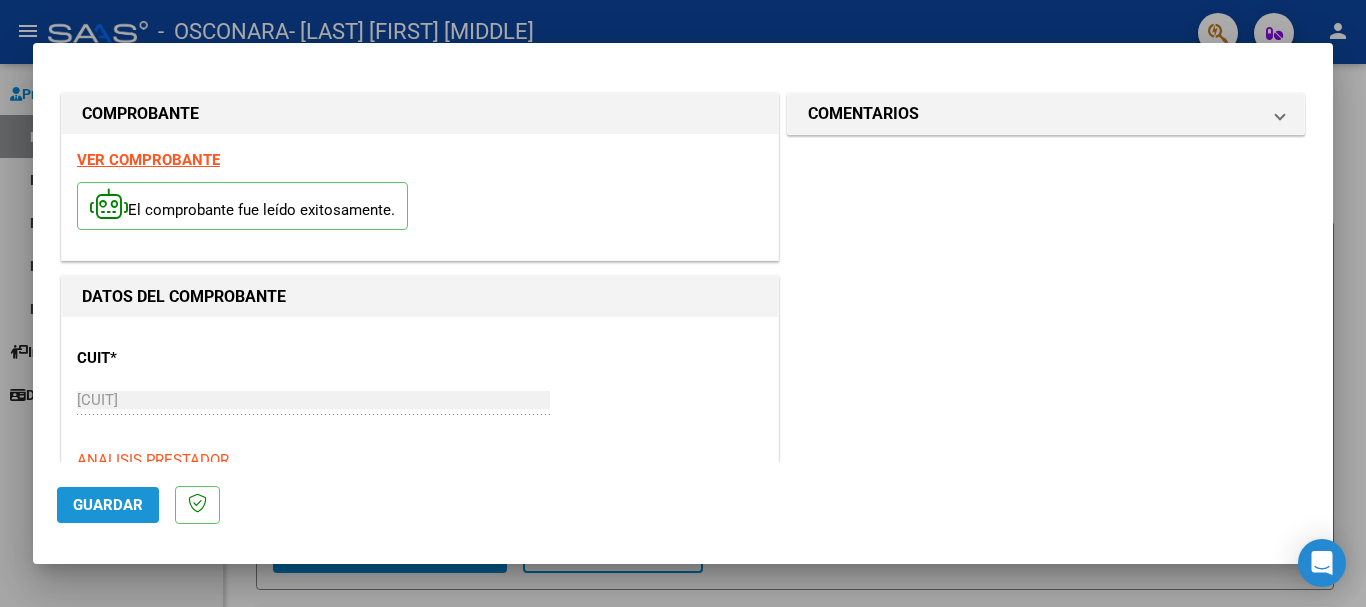 click on "Guardar" 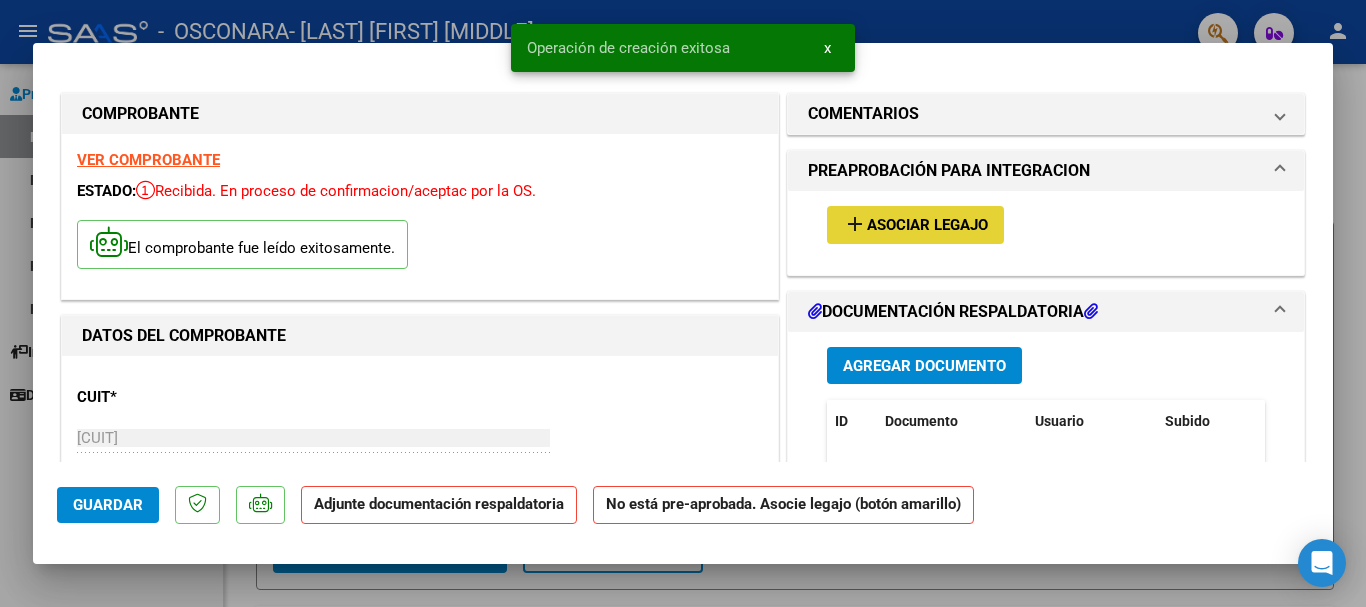click on "Asociar Legajo" at bounding box center [927, 226] 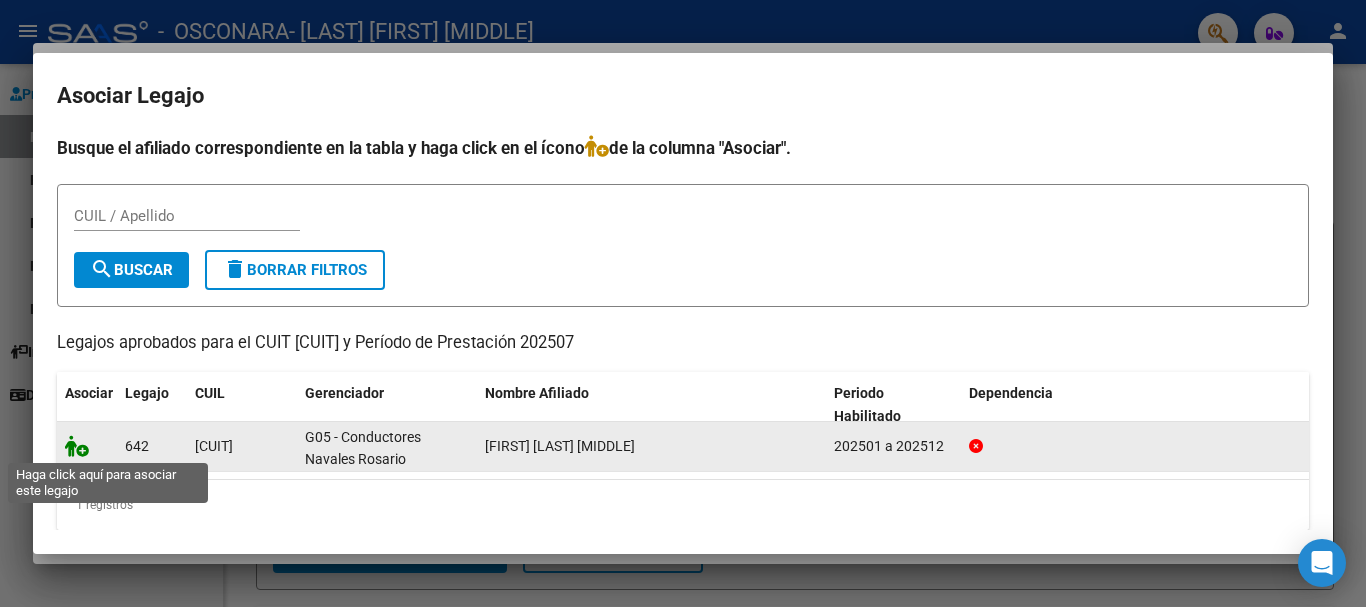 click 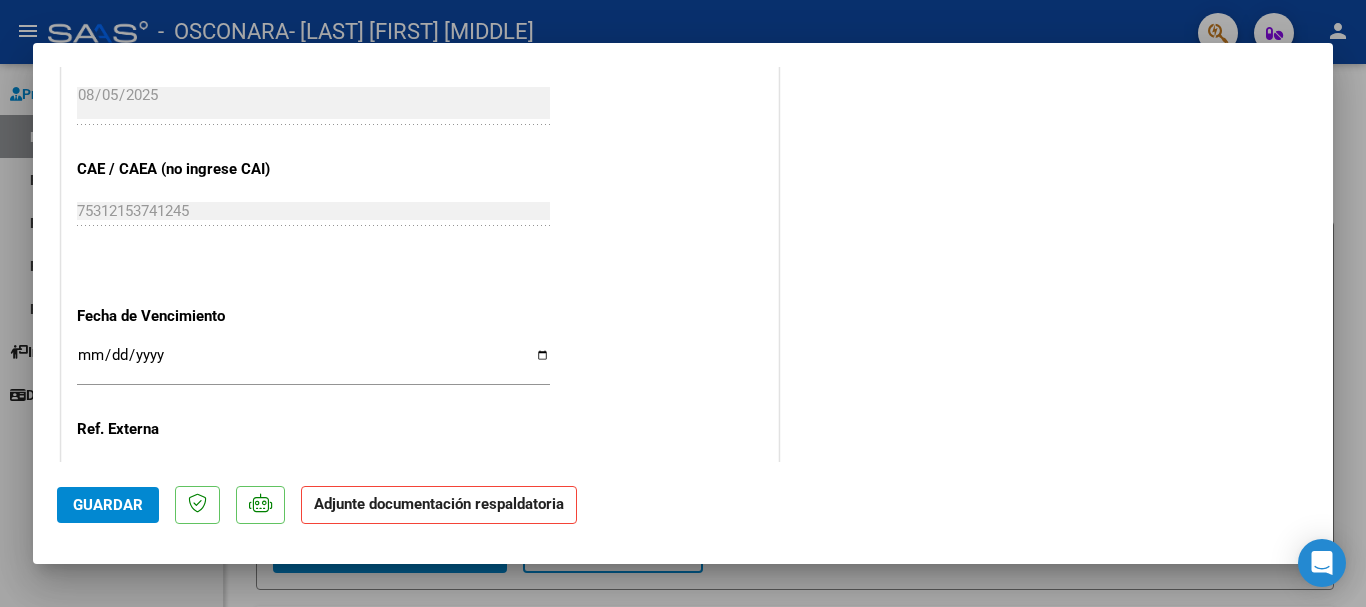 scroll, scrollTop: 1256, scrollLeft: 0, axis: vertical 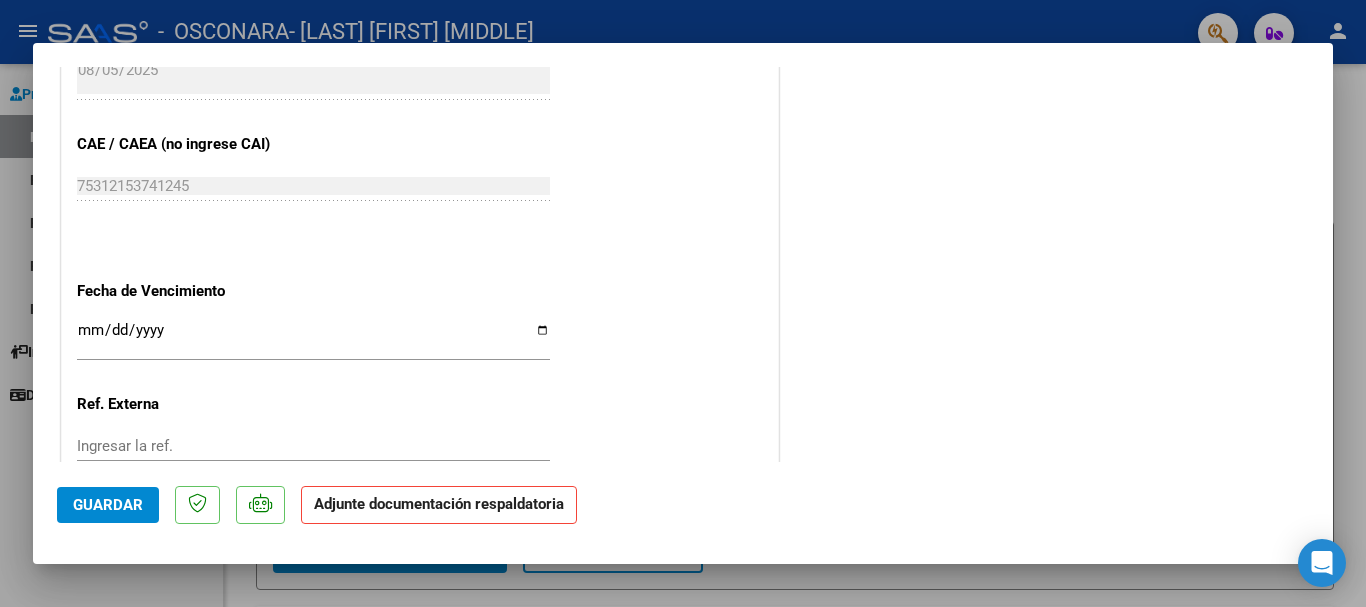 click on "Ingresar la fecha" at bounding box center [313, 338] 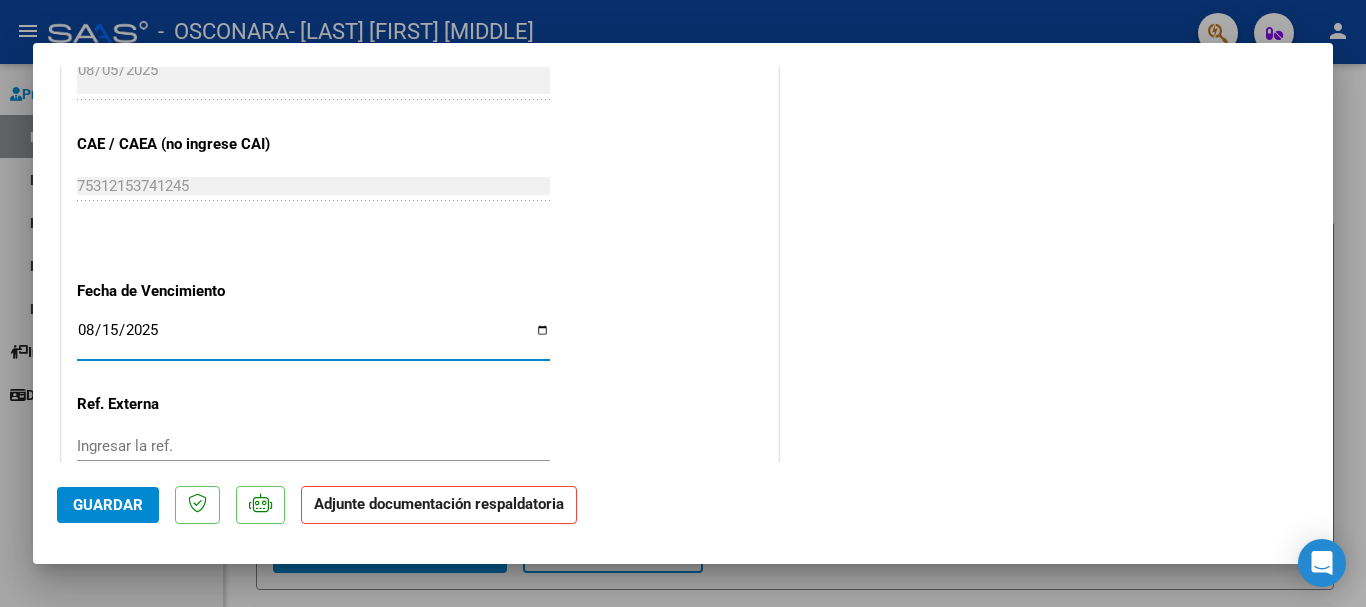 type on "2025-08-15" 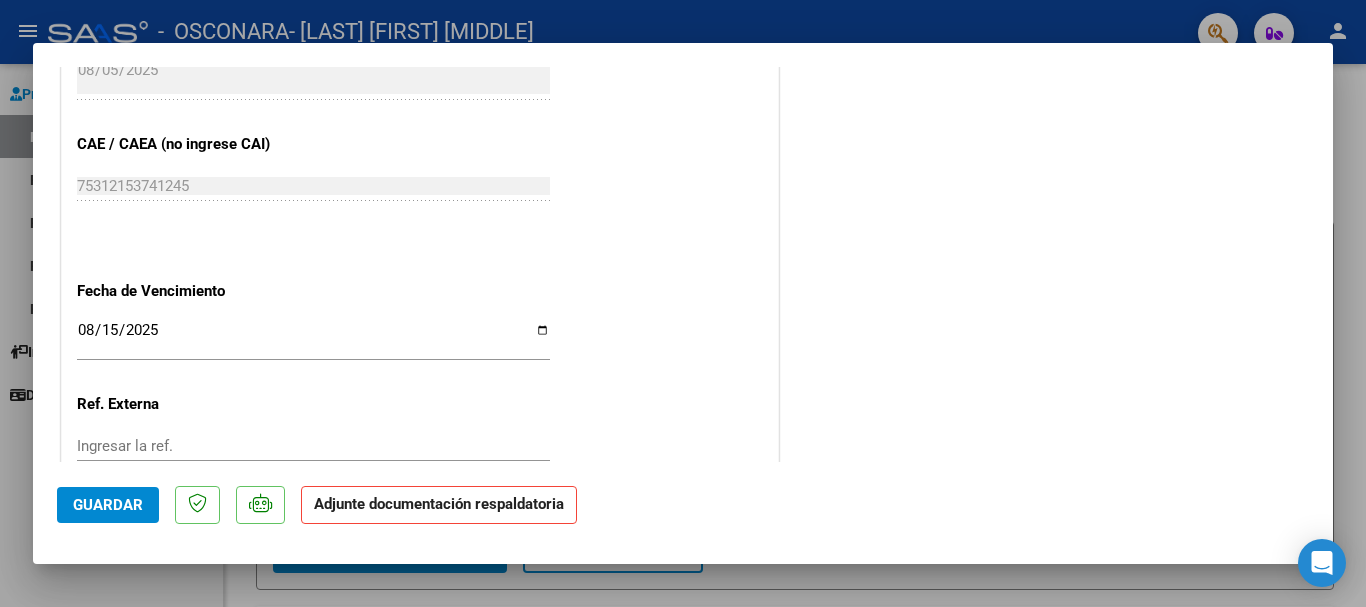 scroll, scrollTop: 1395, scrollLeft: 0, axis: vertical 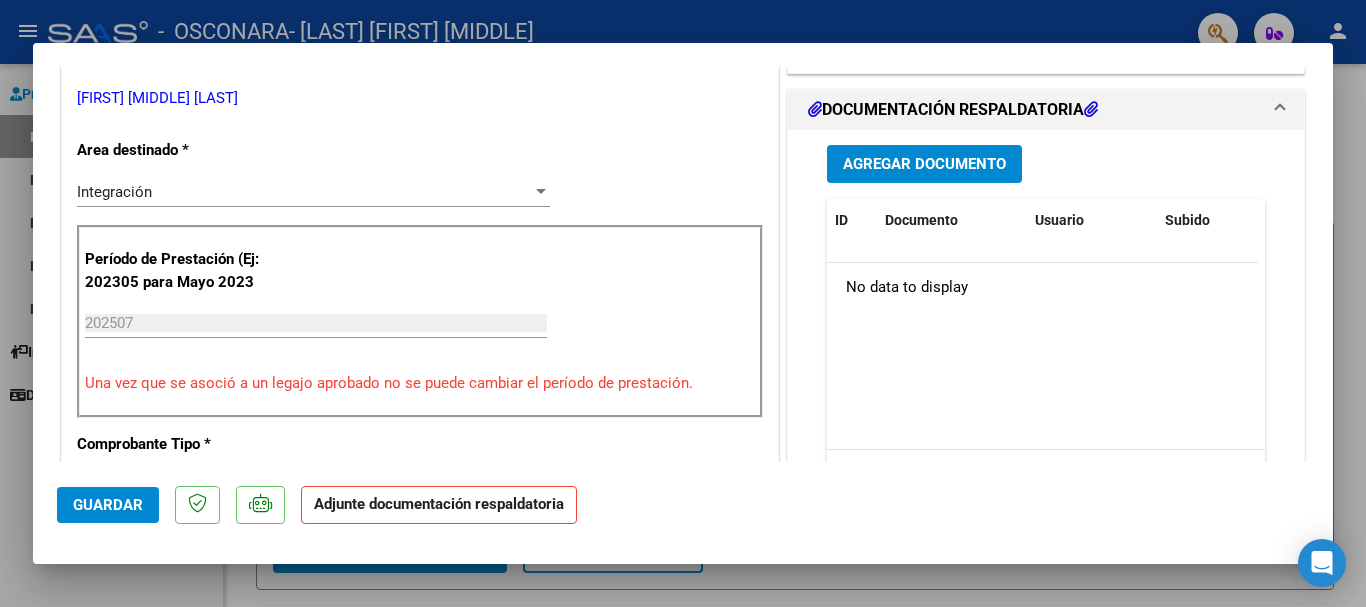 click on "Agregar Documento" at bounding box center [924, 165] 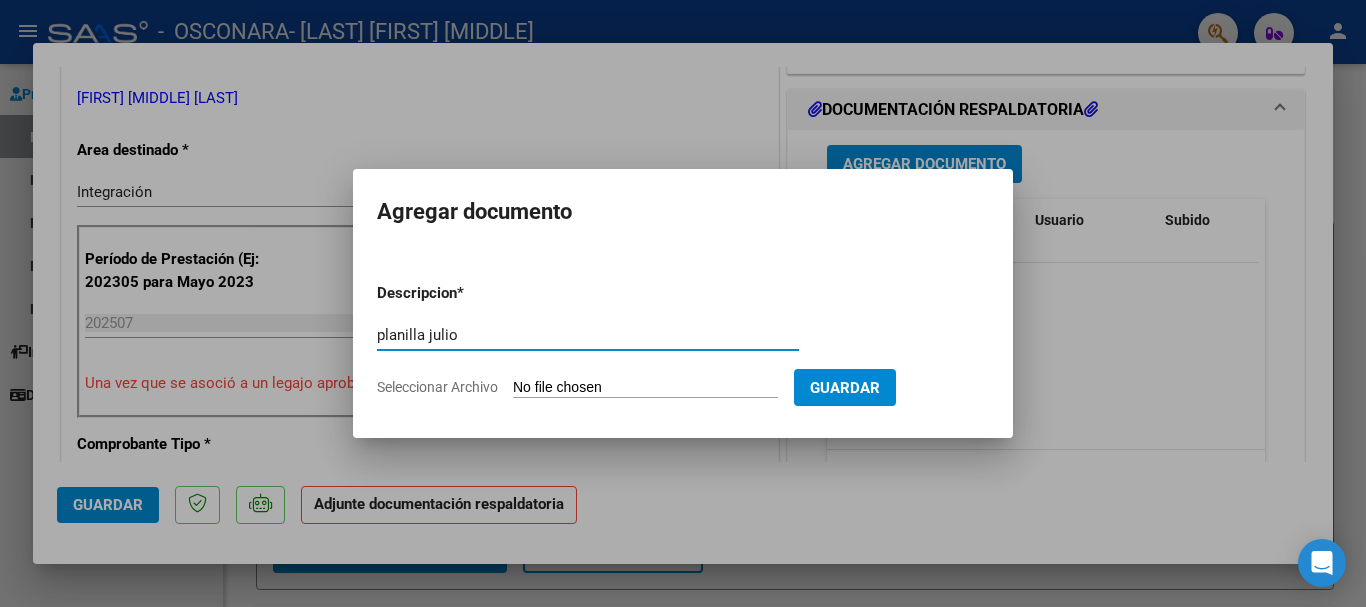 type on "planilla julio" 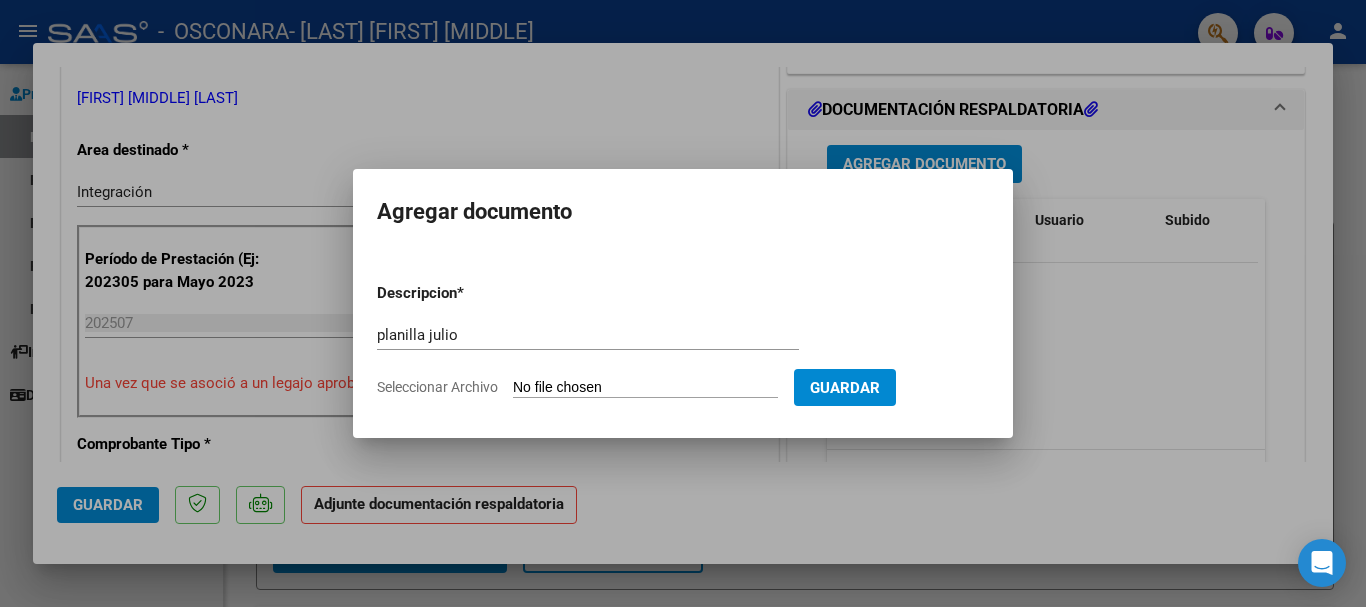 type on "C:\fakepath\[FIRST] [LAST].pdf" 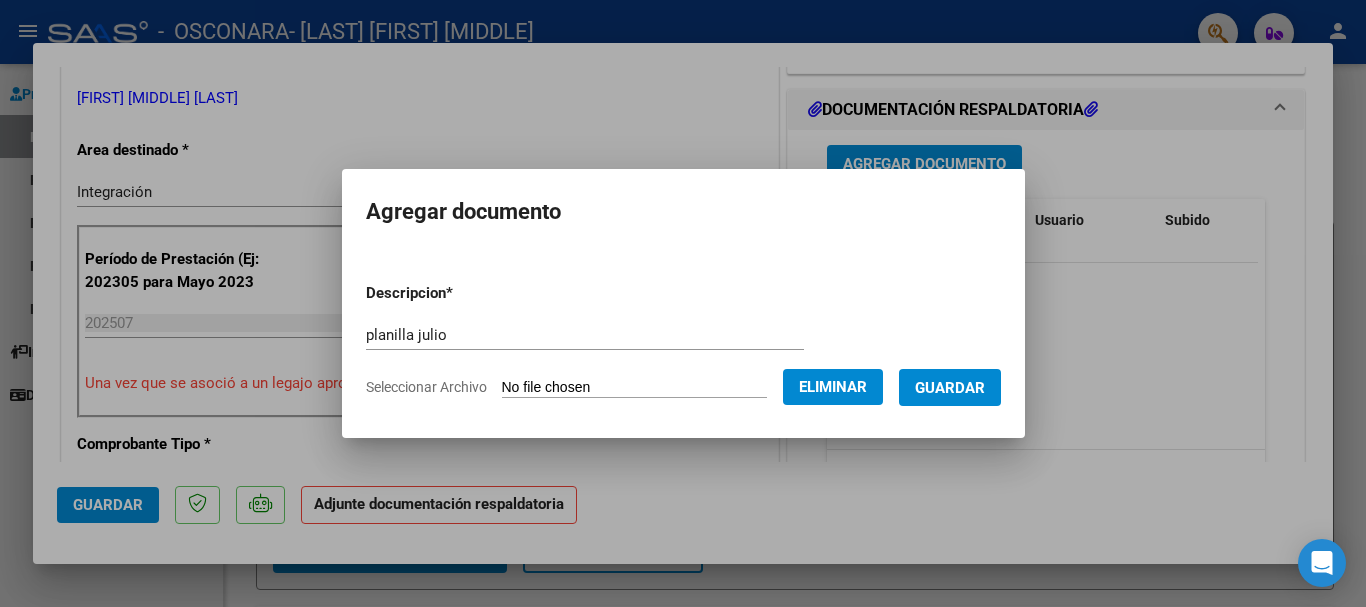 click on "Guardar" at bounding box center (950, 388) 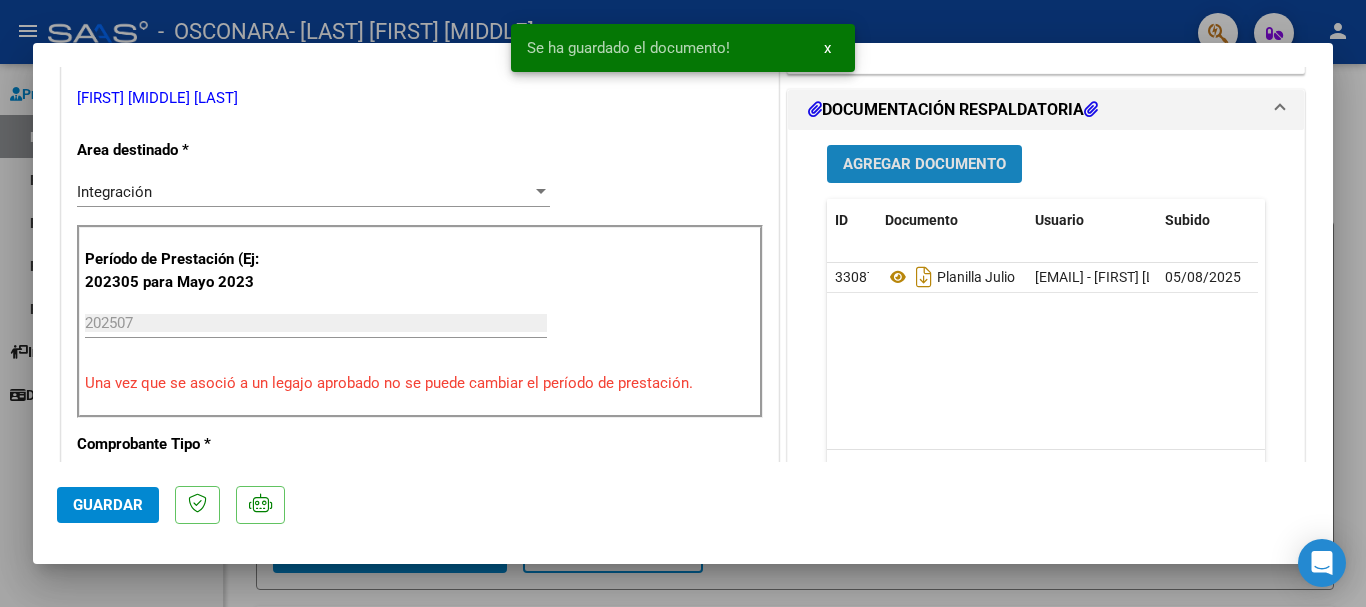 click on "Agregar Documento" at bounding box center [924, 165] 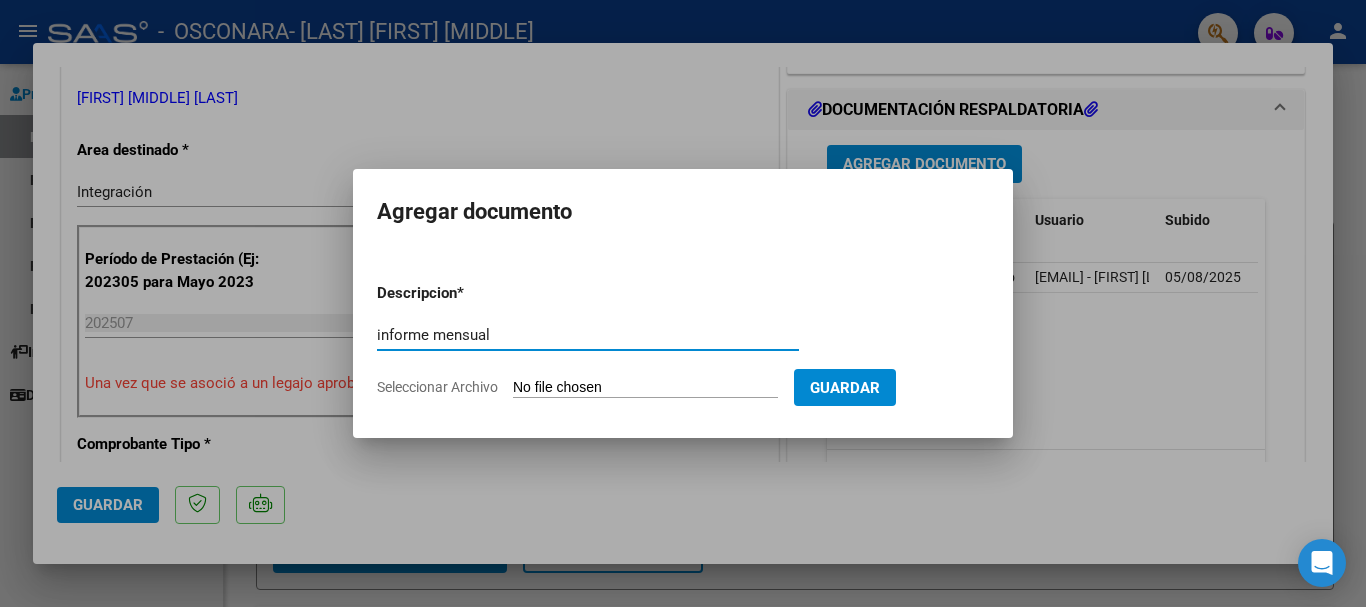 type on "informe mensual" 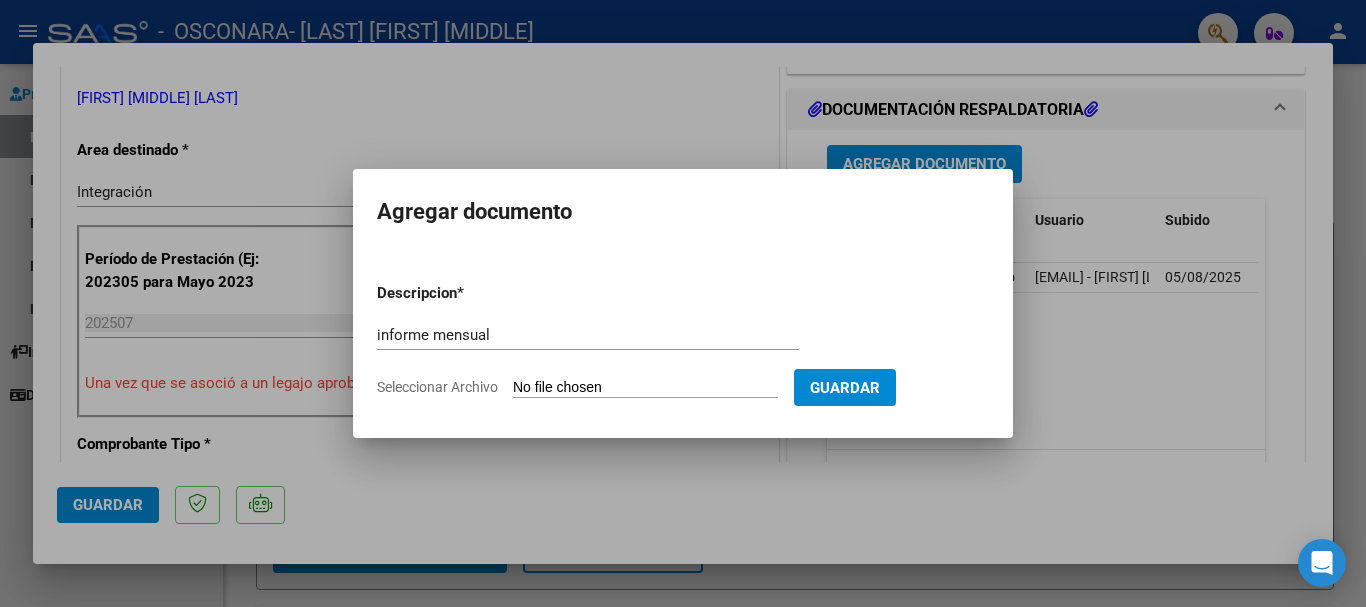 type on "C:\fakepath\[TEXT] [TEXT].pdf" 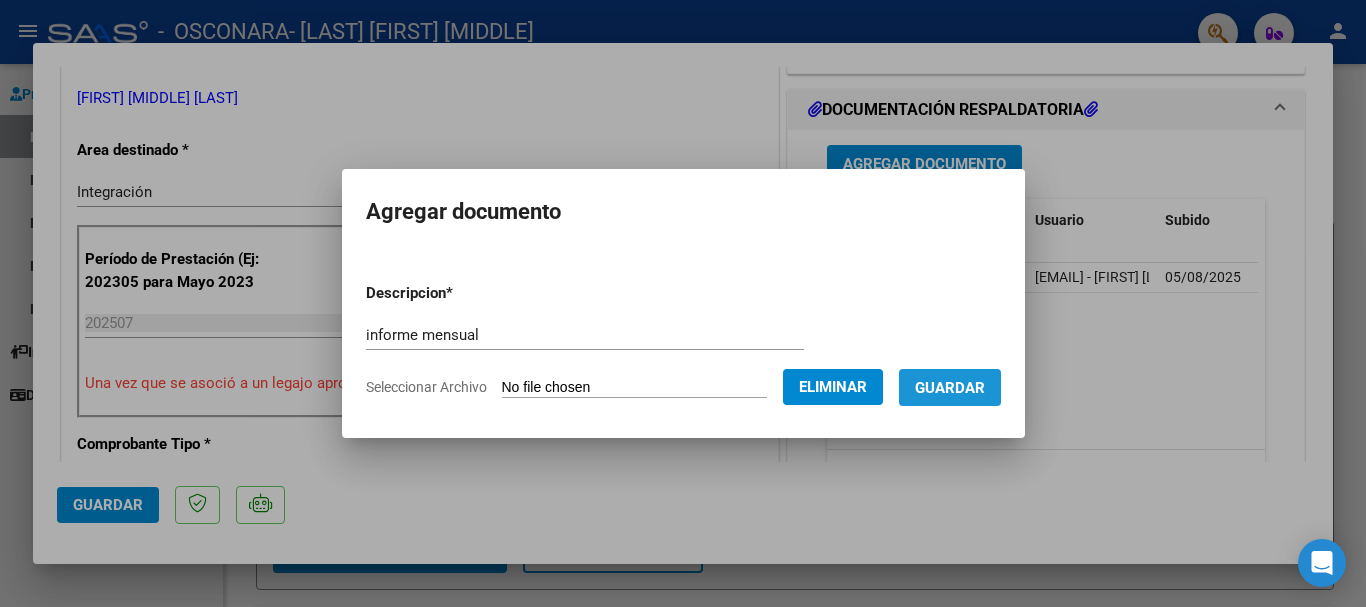 click on "Guardar" at bounding box center [950, 387] 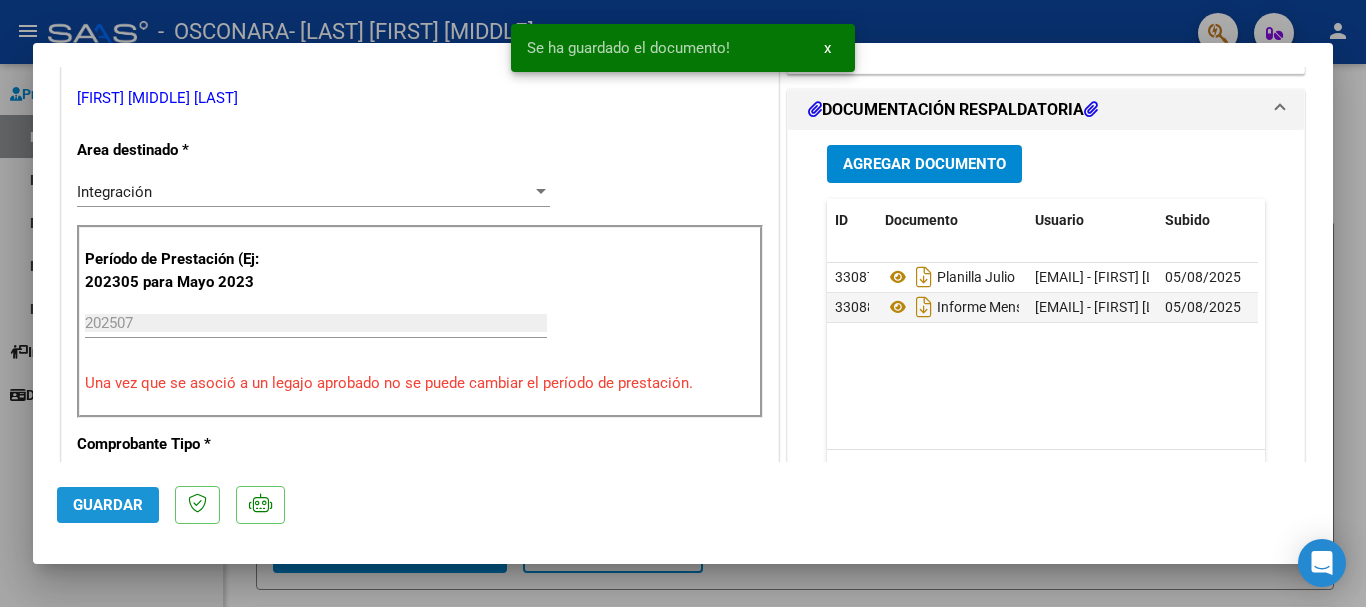 click on "Guardar" 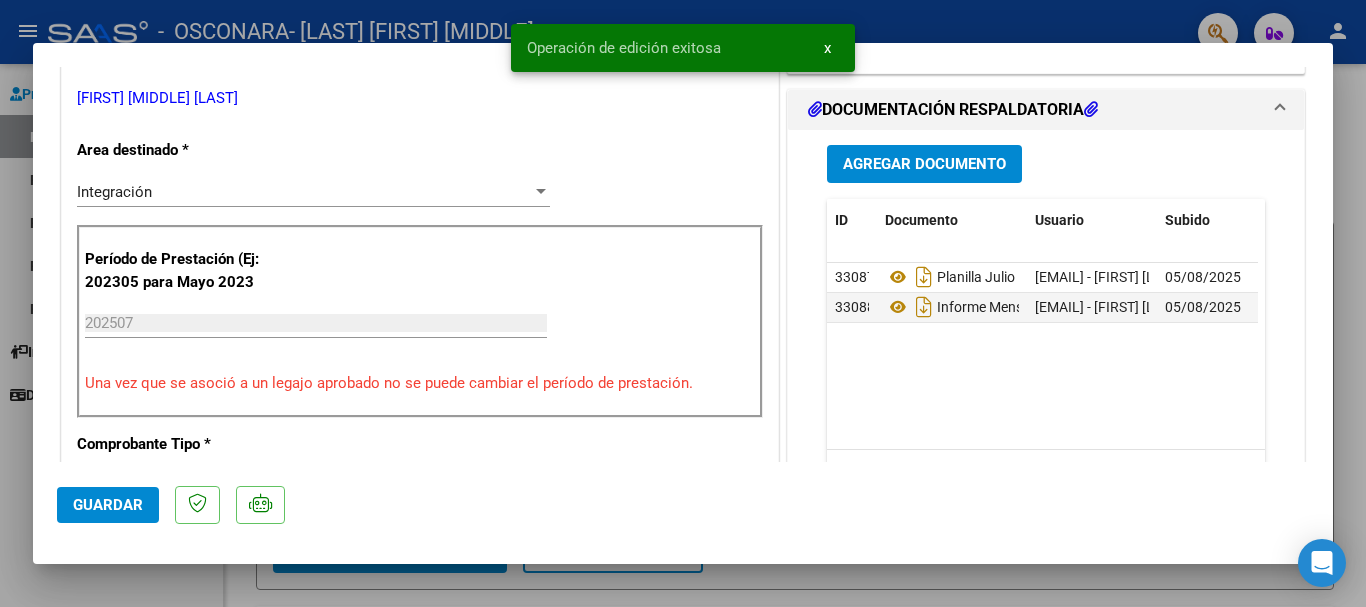 click at bounding box center (683, 303) 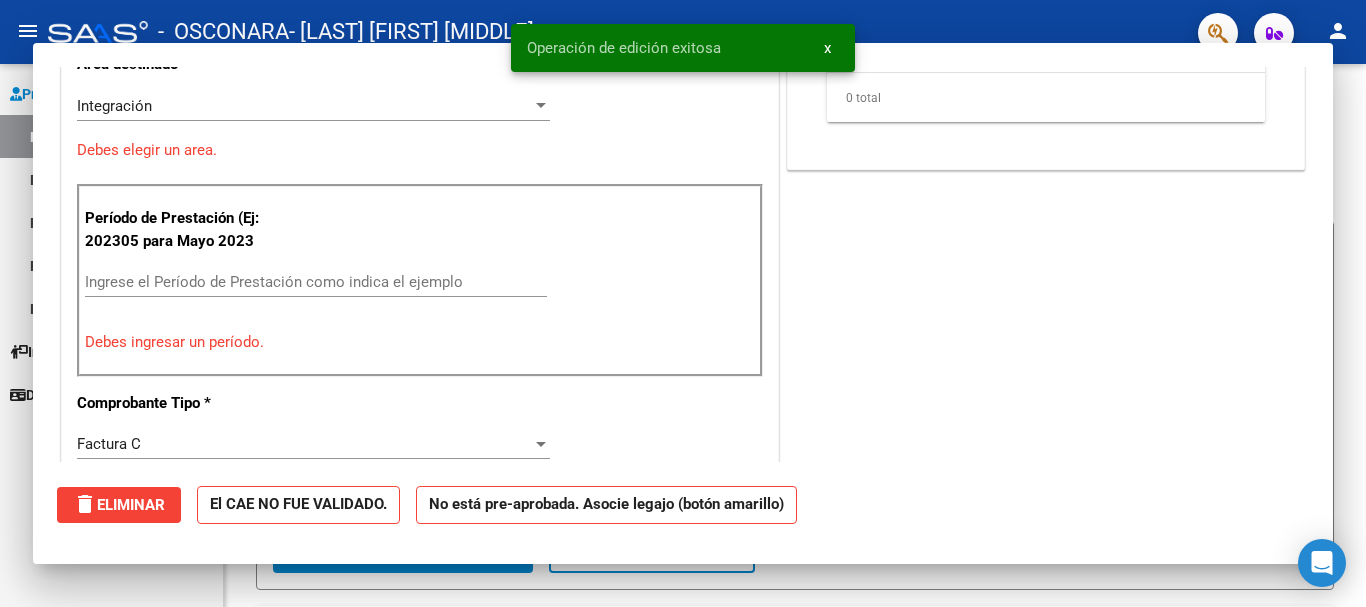 scroll, scrollTop: 0, scrollLeft: 0, axis: both 